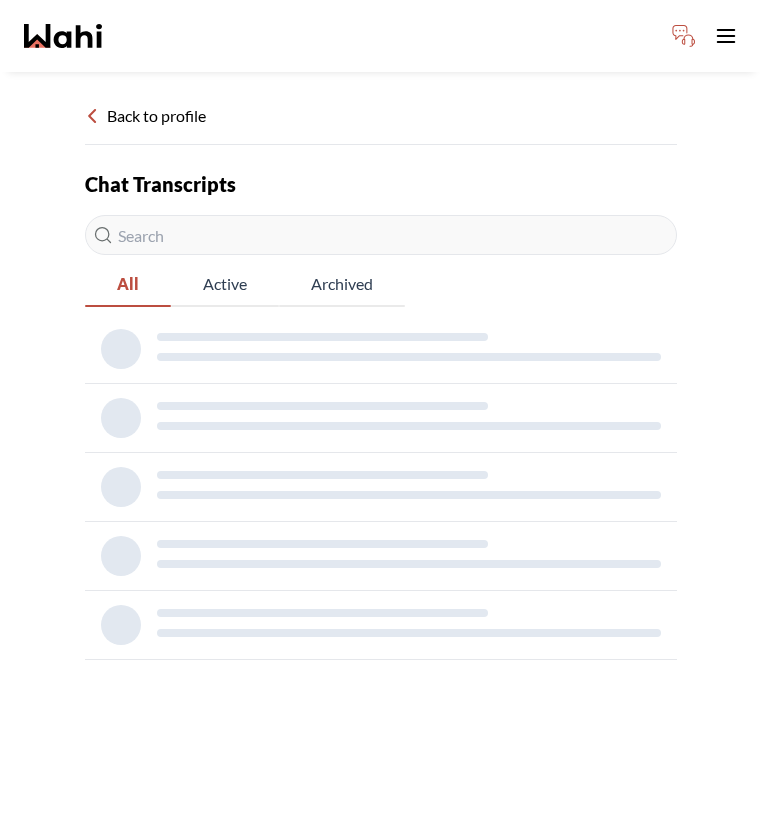 scroll, scrollTop: 0, scrollLeft: 0, axis: both 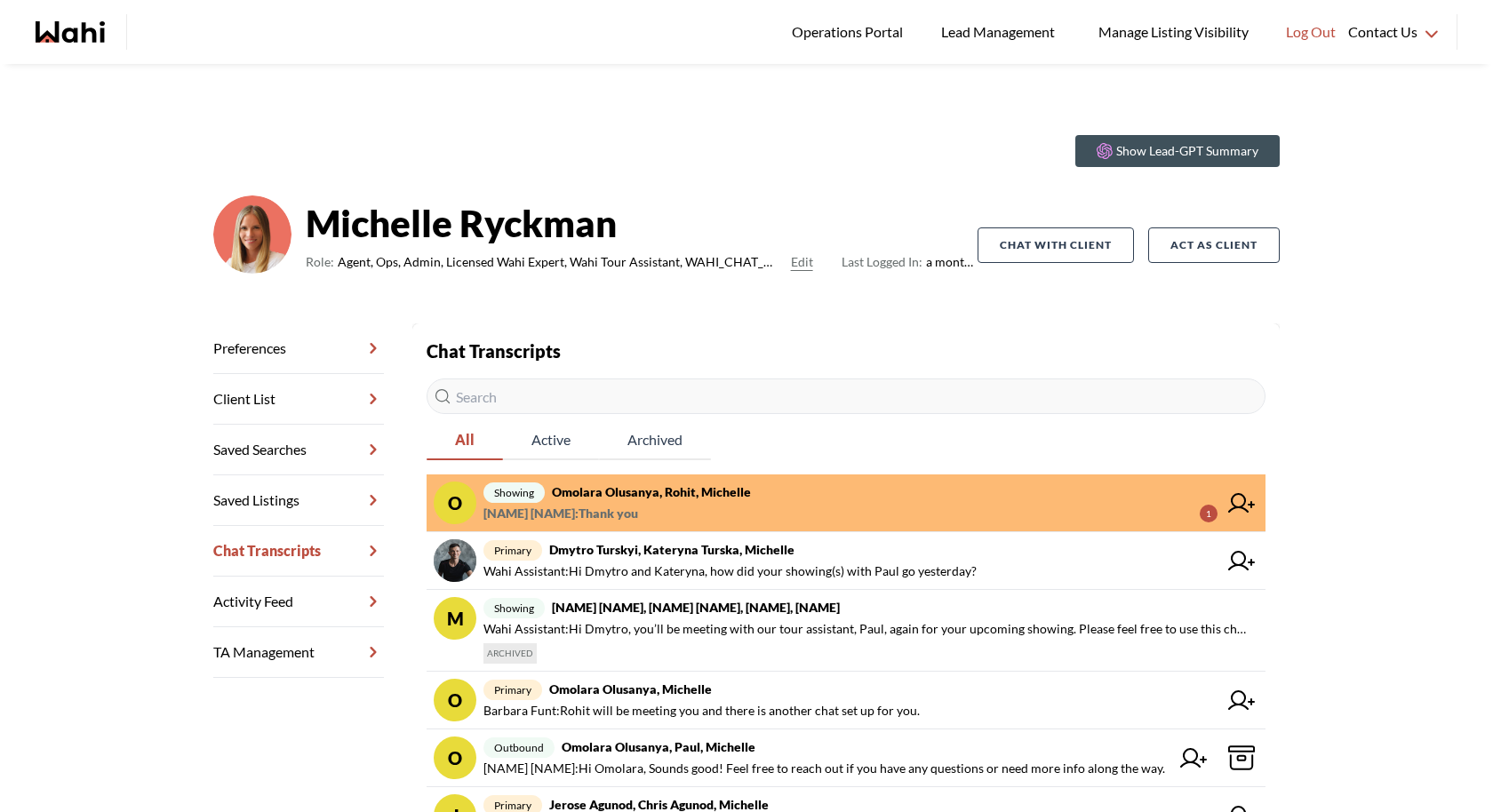 click on "Omolara Olusanya :  Thank you  1" at bounding box center (850, 513) 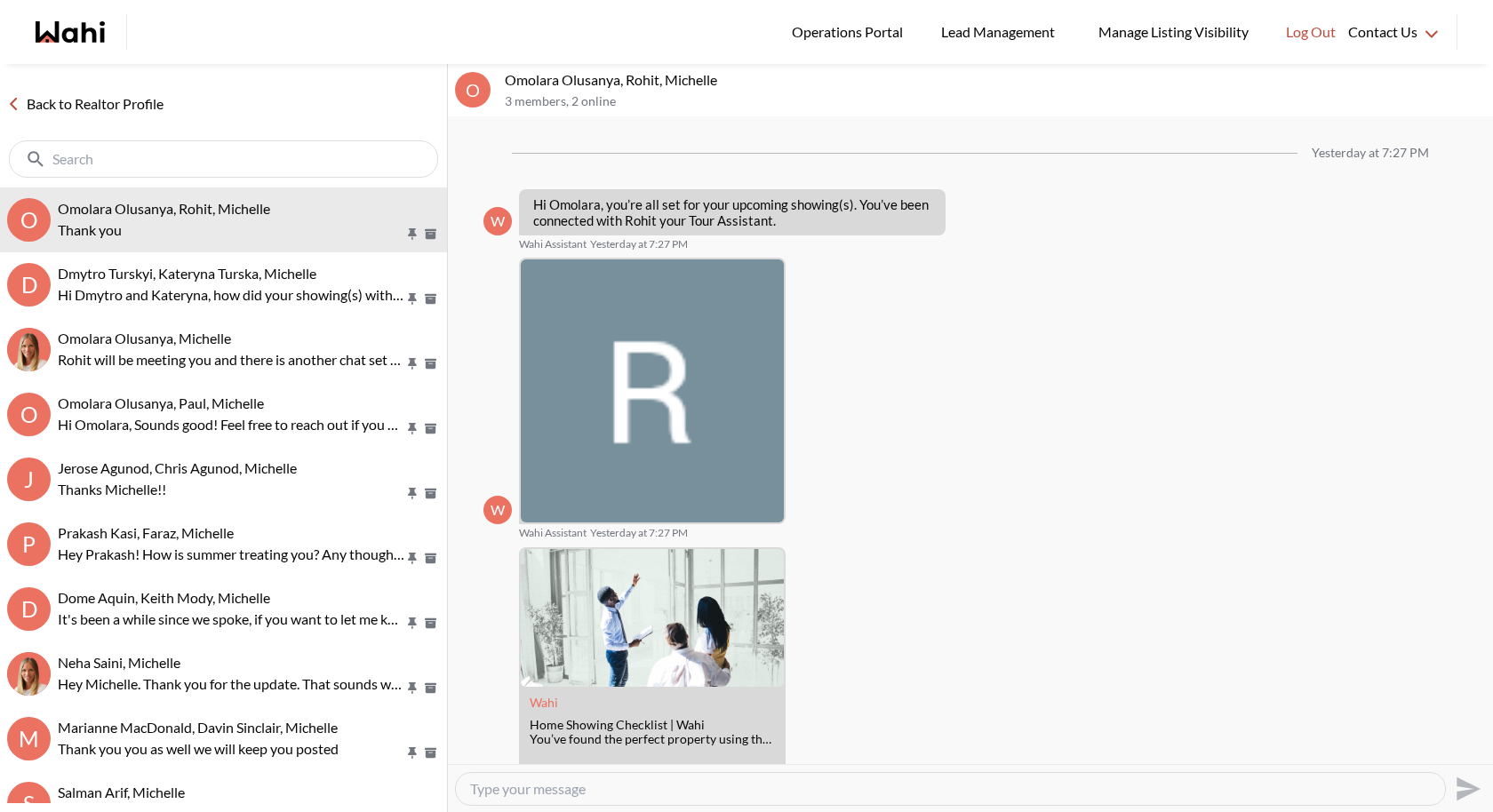 scroll, scrollTop: 577, scrollLeft: 0, axis: vertical 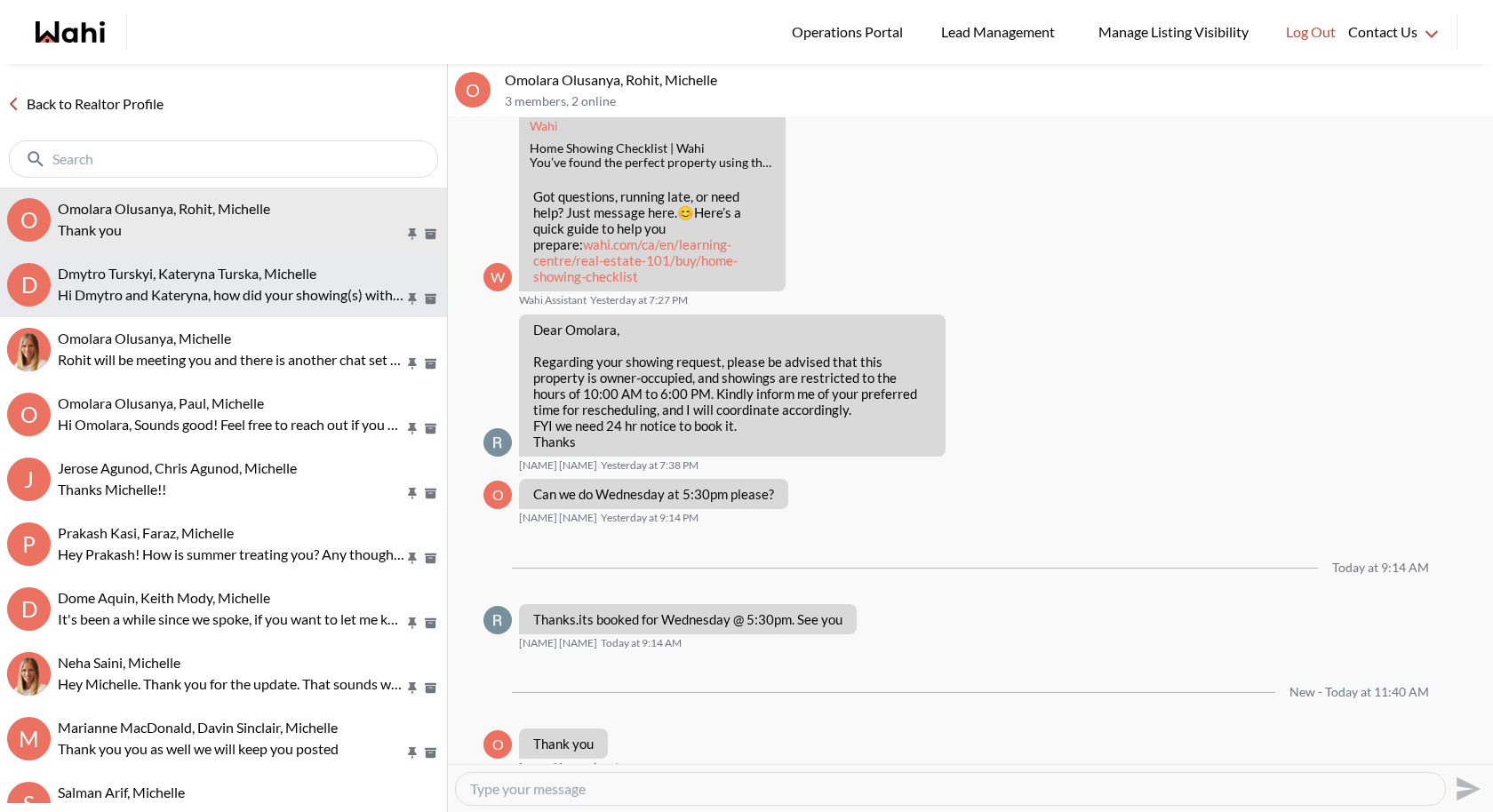 click on "Dmytro Turskyi, Kateryna Turska, Michelle" at bounding box center [187, 273] 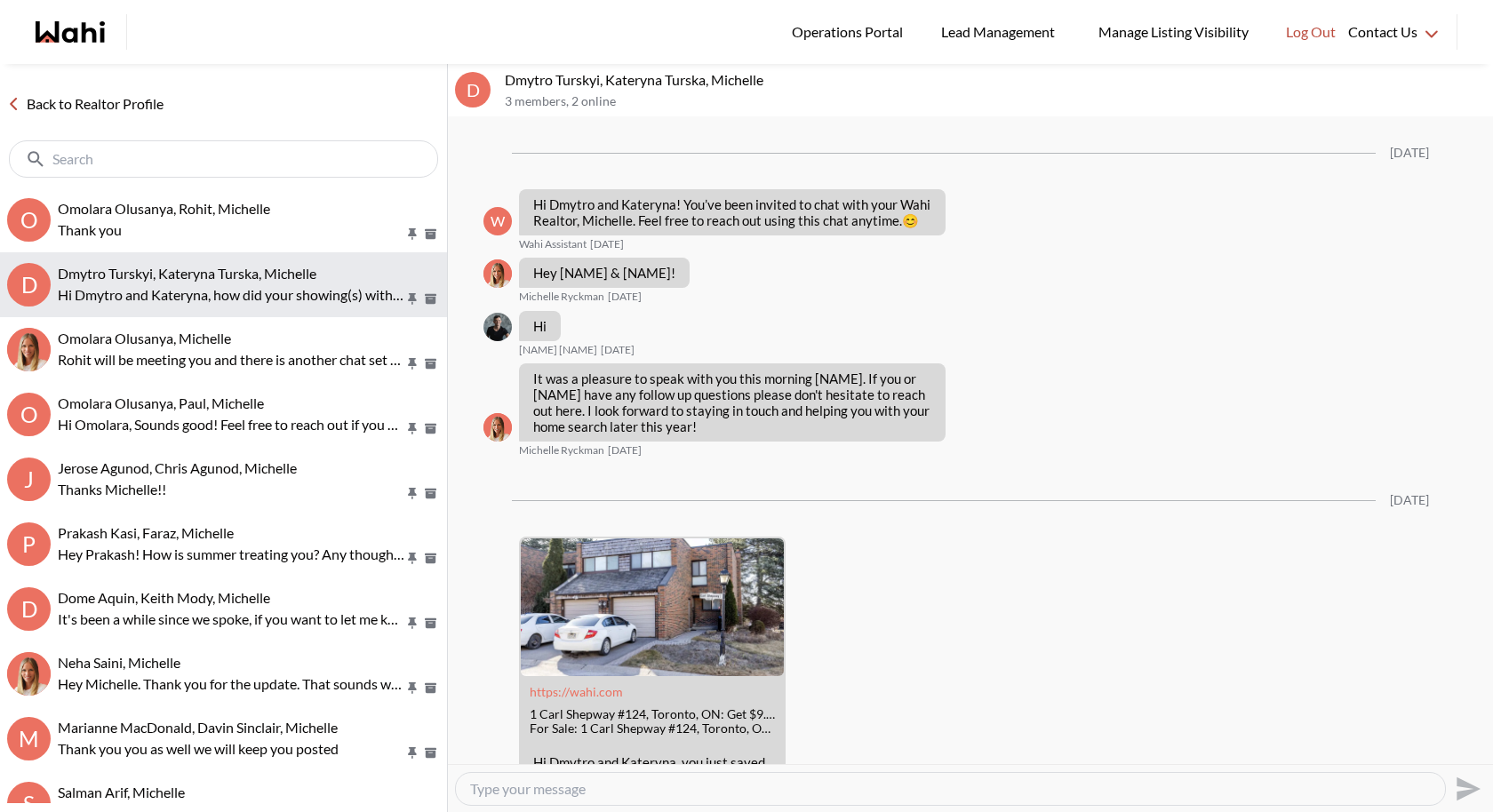scroll, scrollTop: 444, scrollLeft: 0, axis: vertical 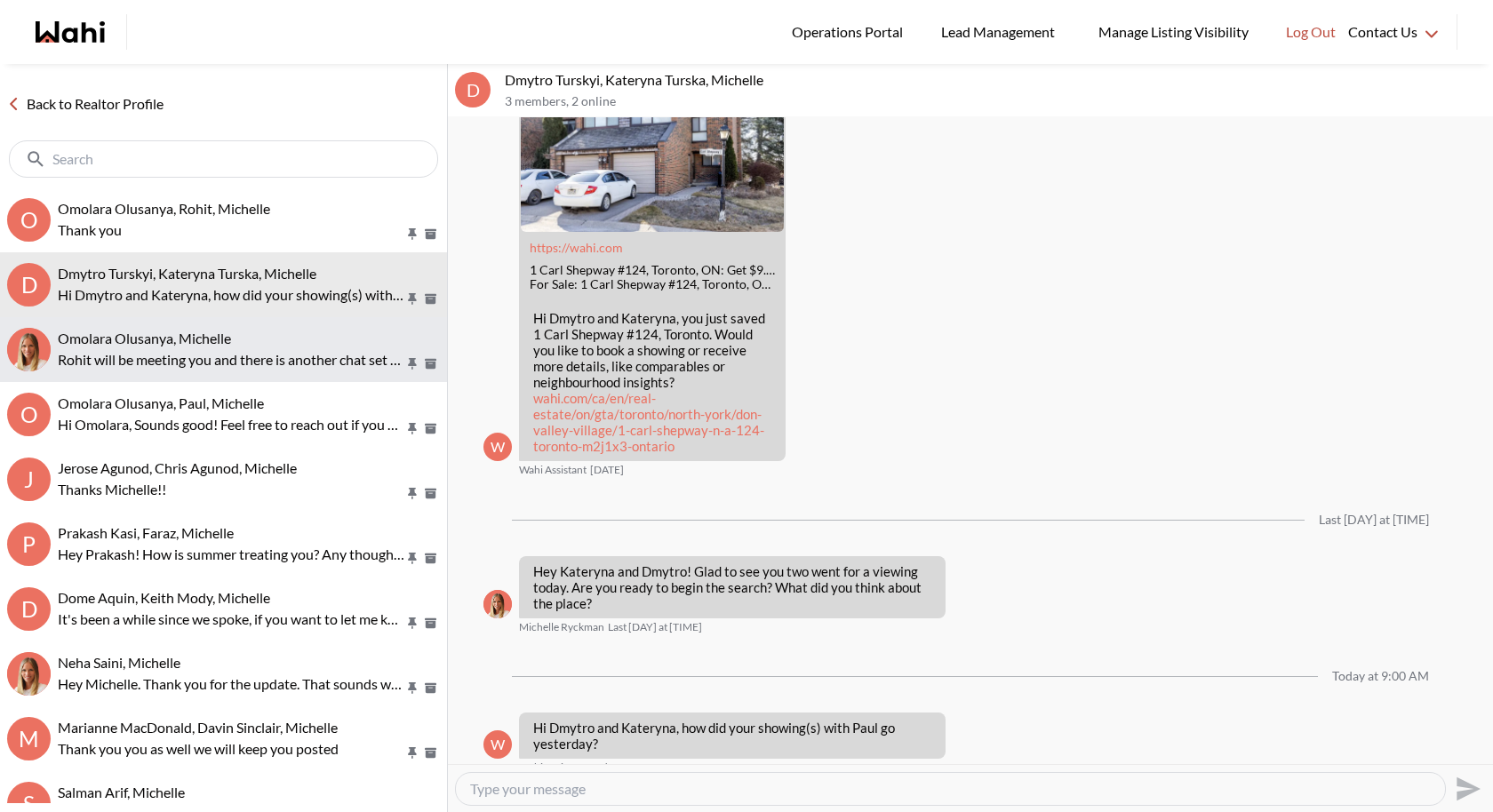 click on "Rohit will be meeting you and there is another chat set up for you." at bounding box center (231, 360) 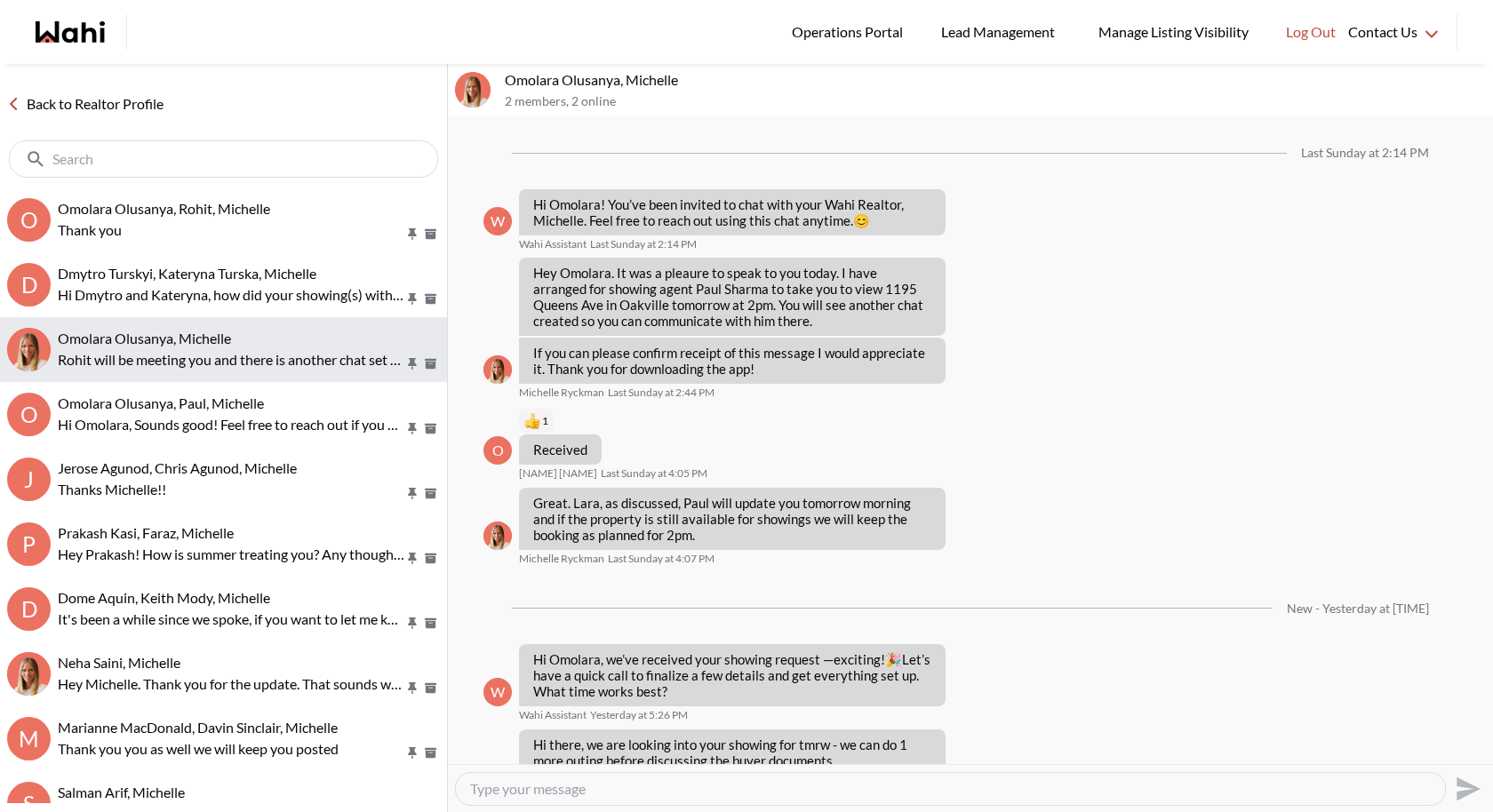 scroll, scrollTop: 64, scrollLeft: 0, axis: vertical 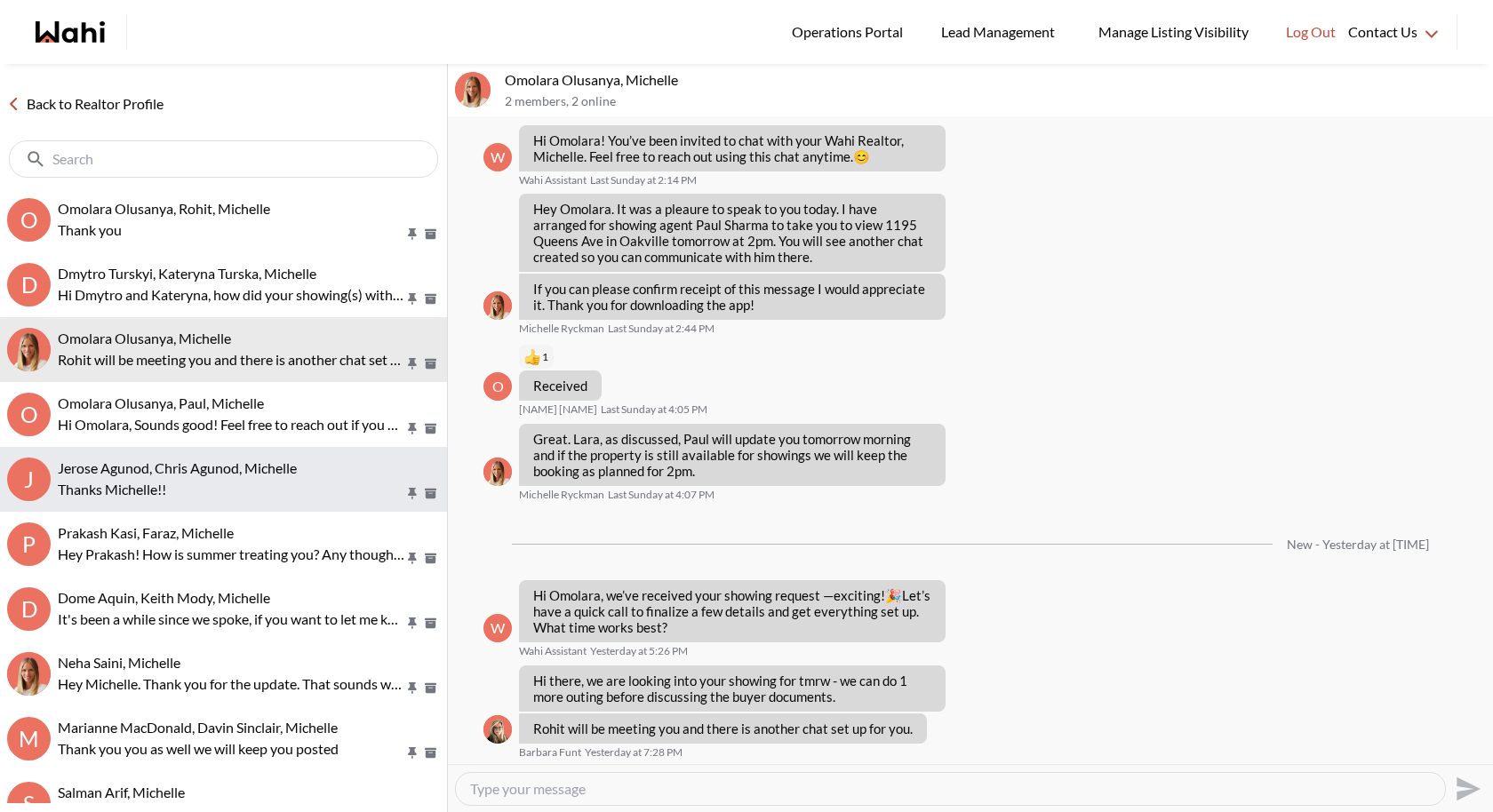 click on "J Jerose Agunod, Chris Agunod, Michelle Thanks Michelle!!" at bounding box center [223, 479] 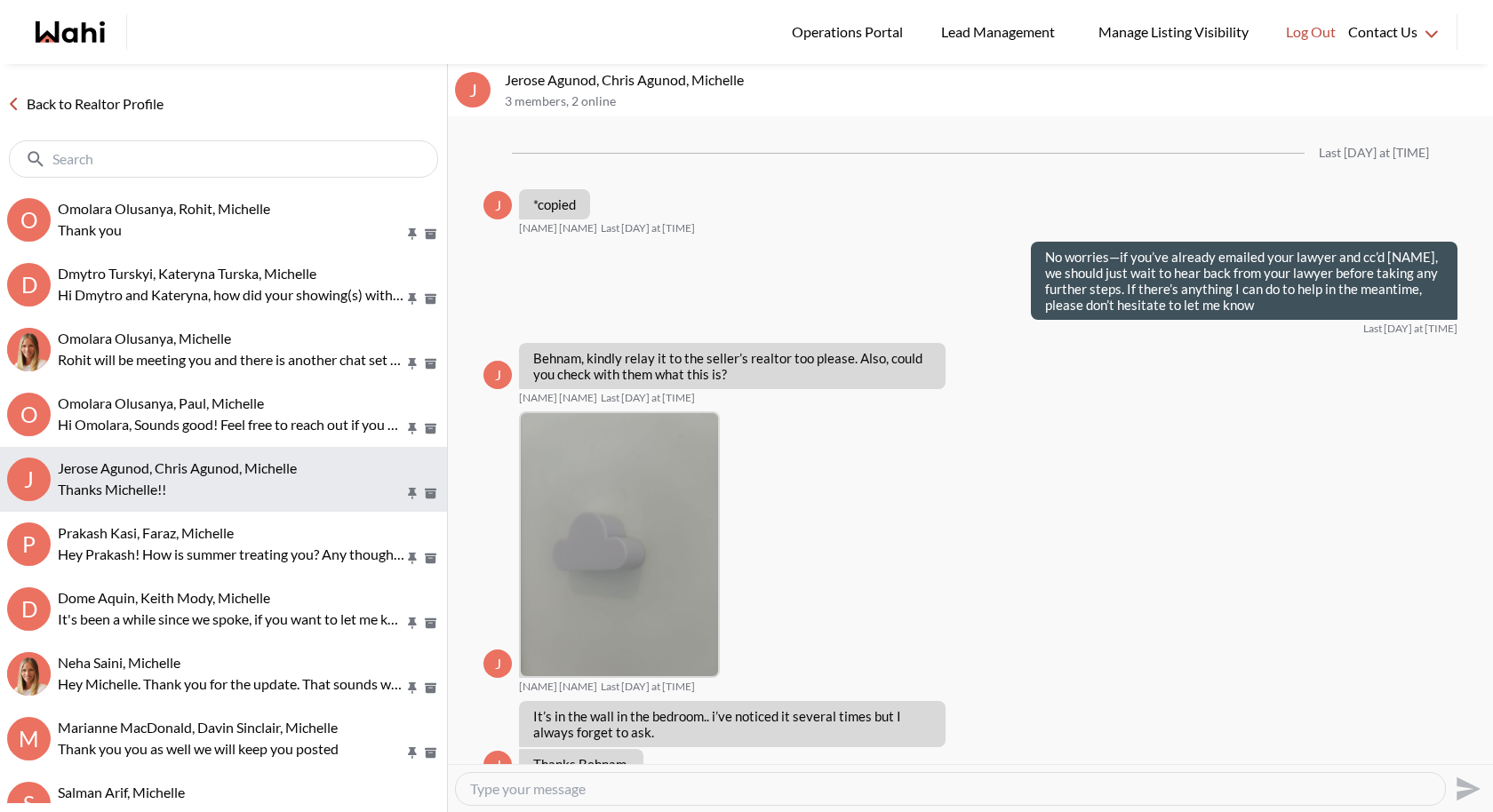 scroll, scrollTop: 1854, scrollLeft: 0, axis: vertical 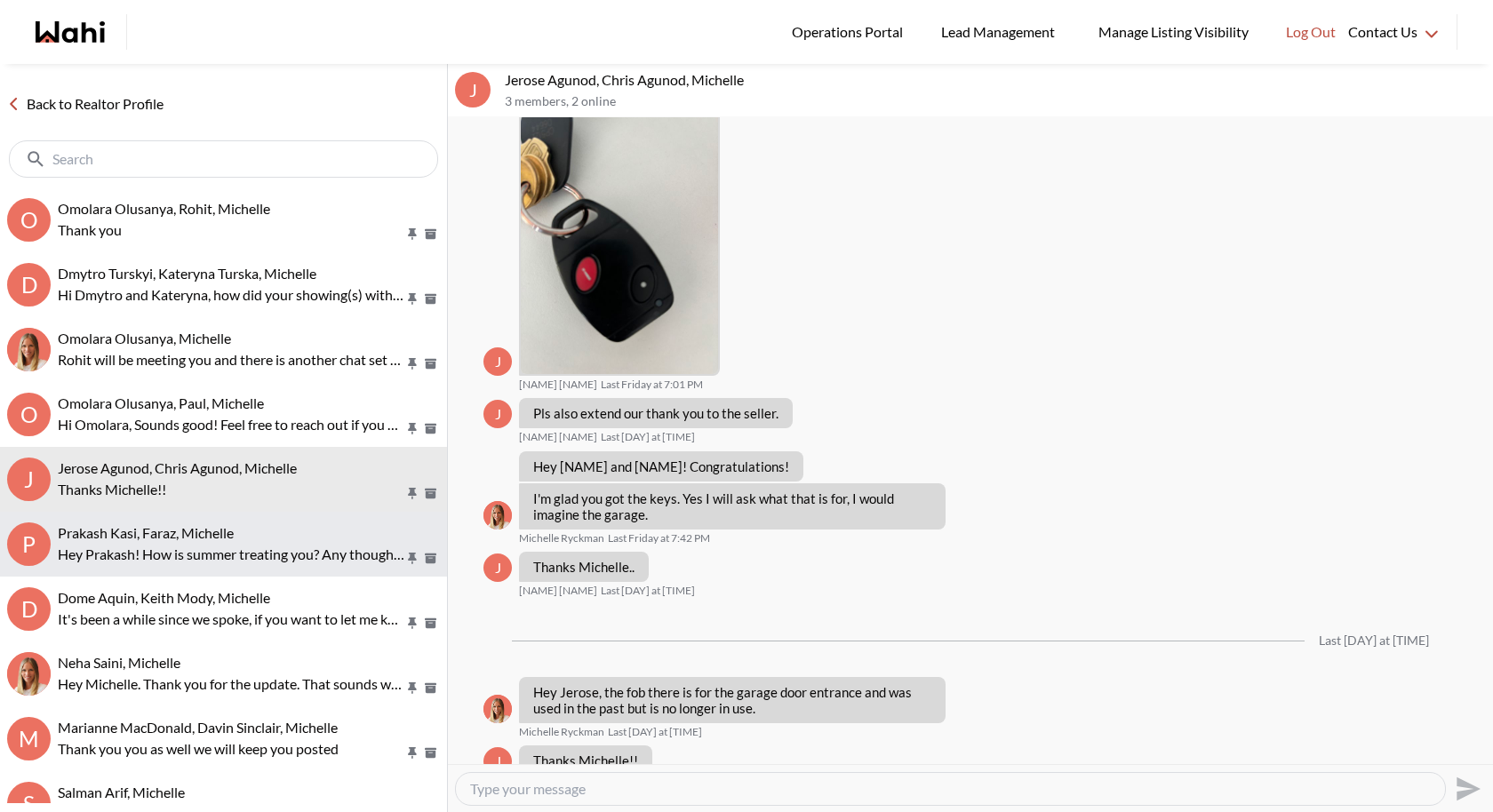 click on "Hey Prakash! How is summer treating you? Any thoughts to start the property search again?" at bounding box center (231, 554) 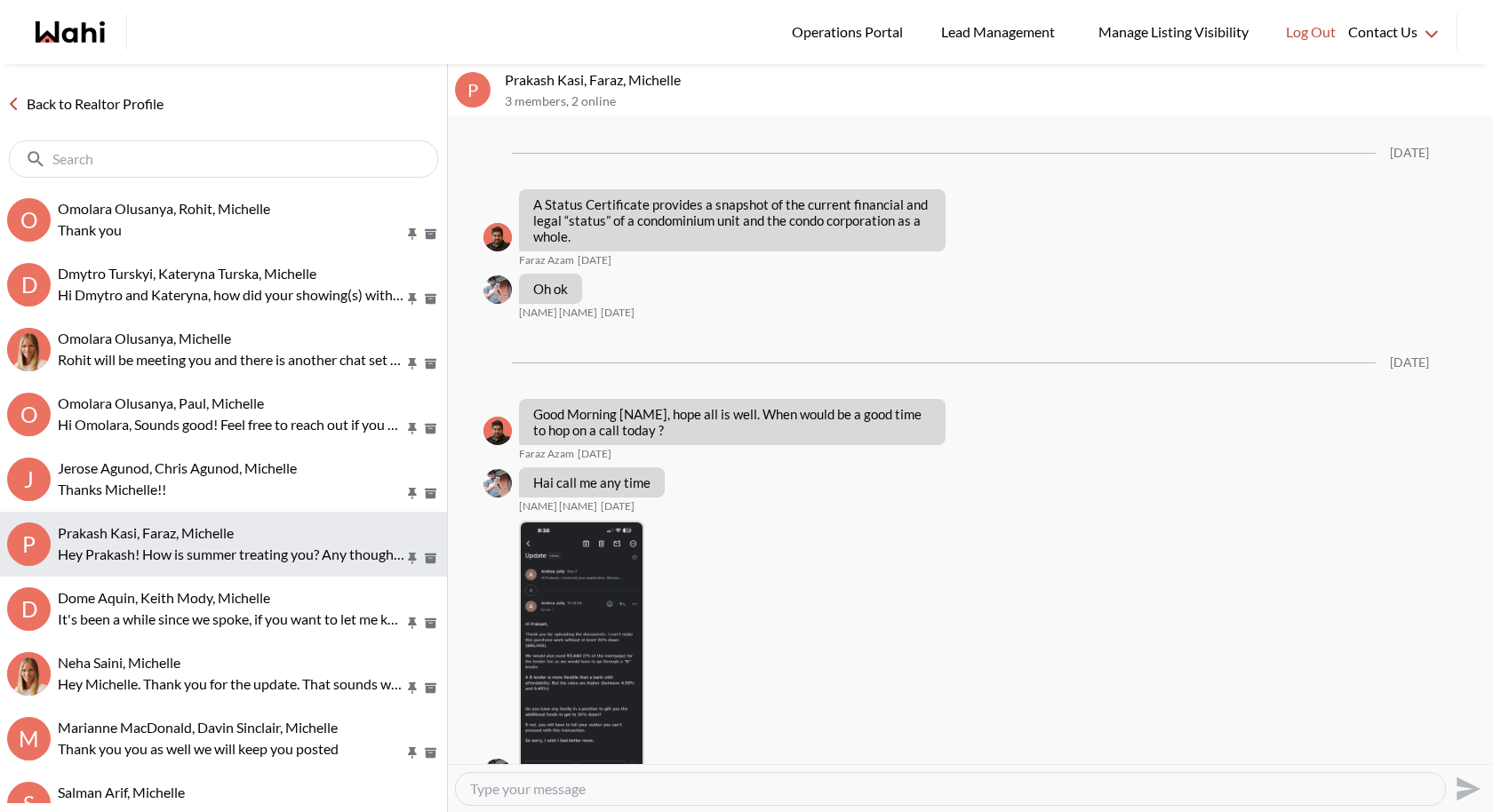 scroll, scrollTop: 1832, scrollLeft: 0, axis: vertical 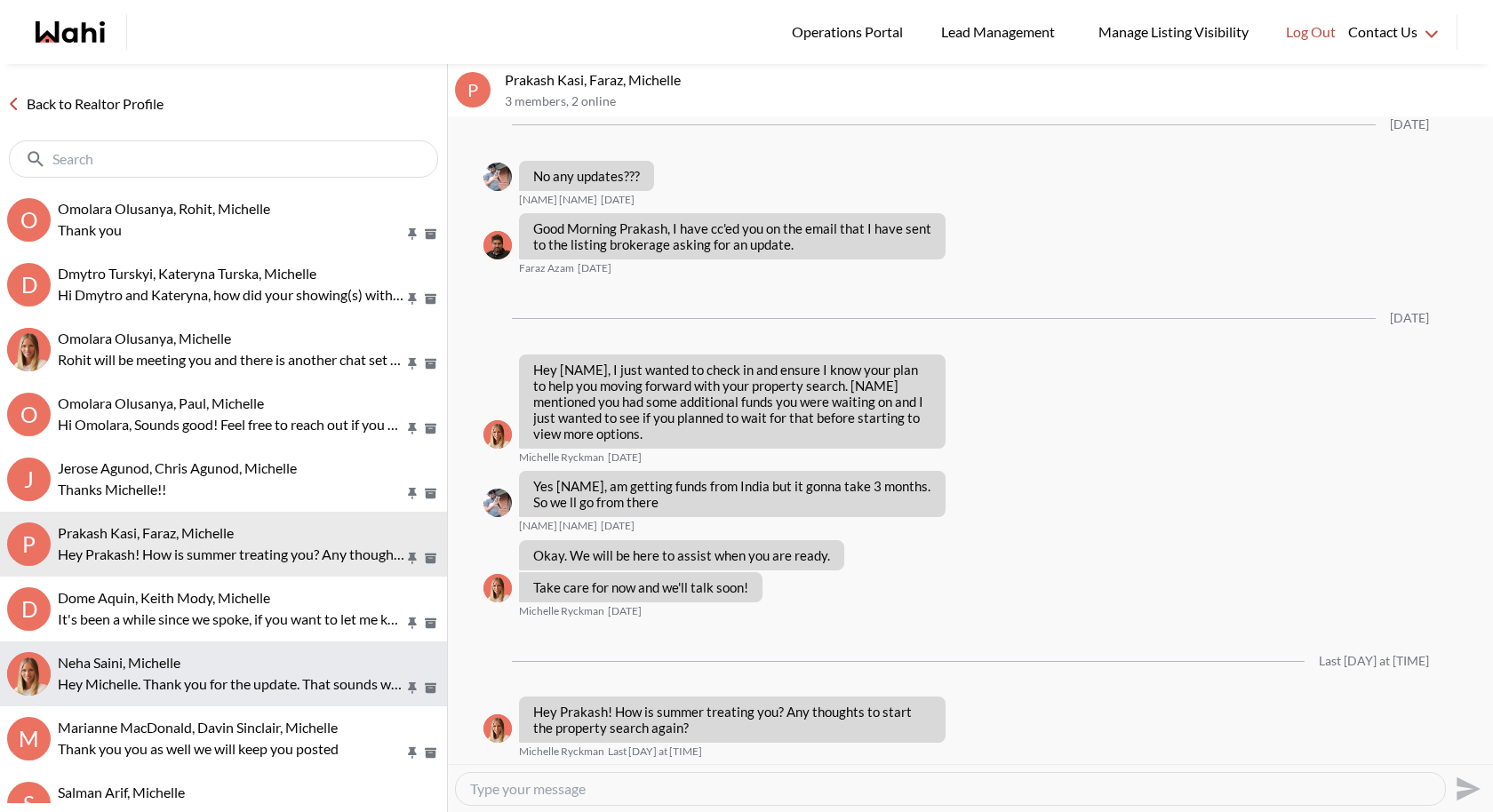 click on "Hey Michelle. Thank you for the update. That sounds wonderful. 😇" at bounding box center (231, 684) 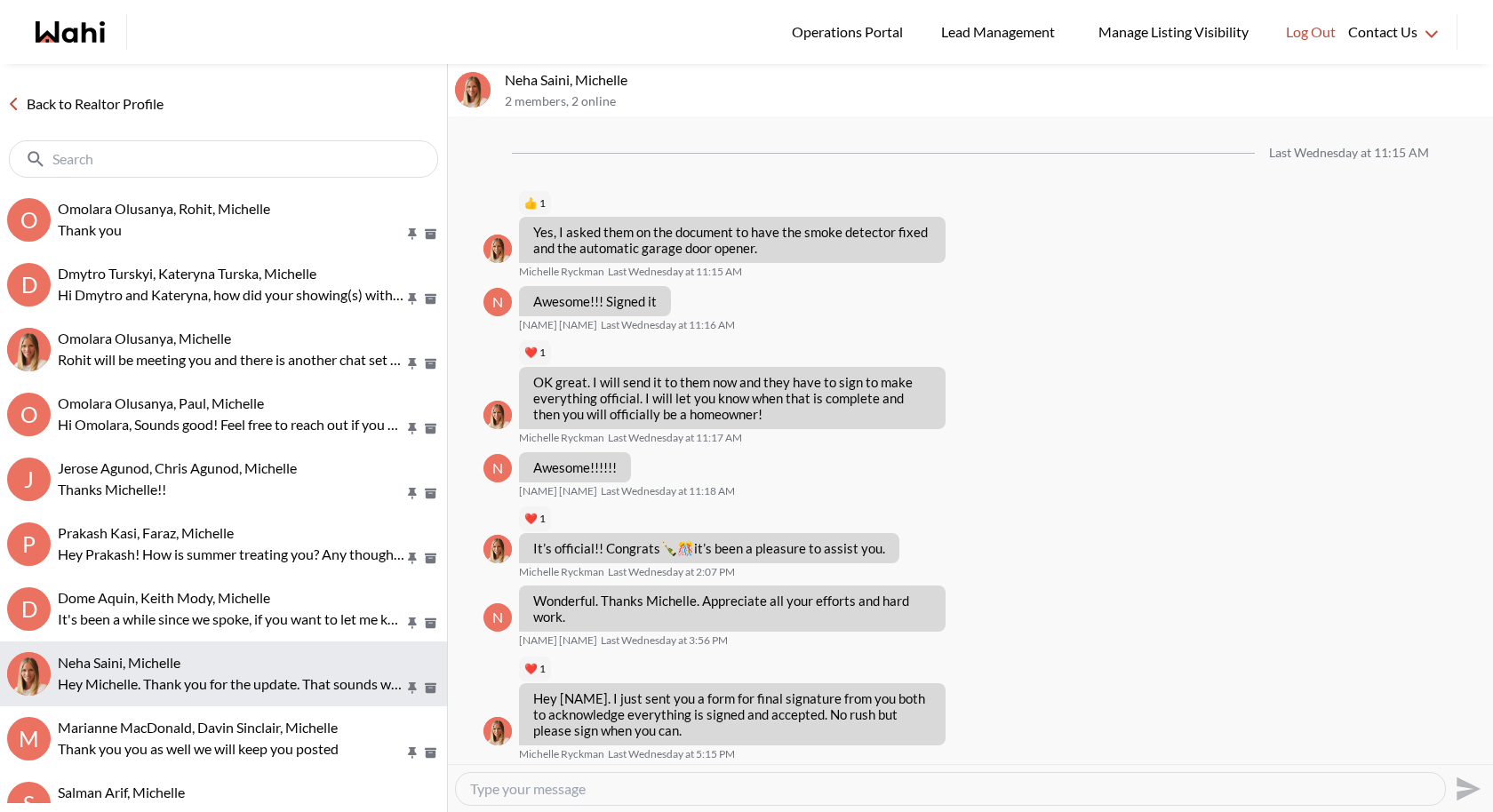 scroll, scrollTop: 2078, scrollLeft: 0, axis: vertical 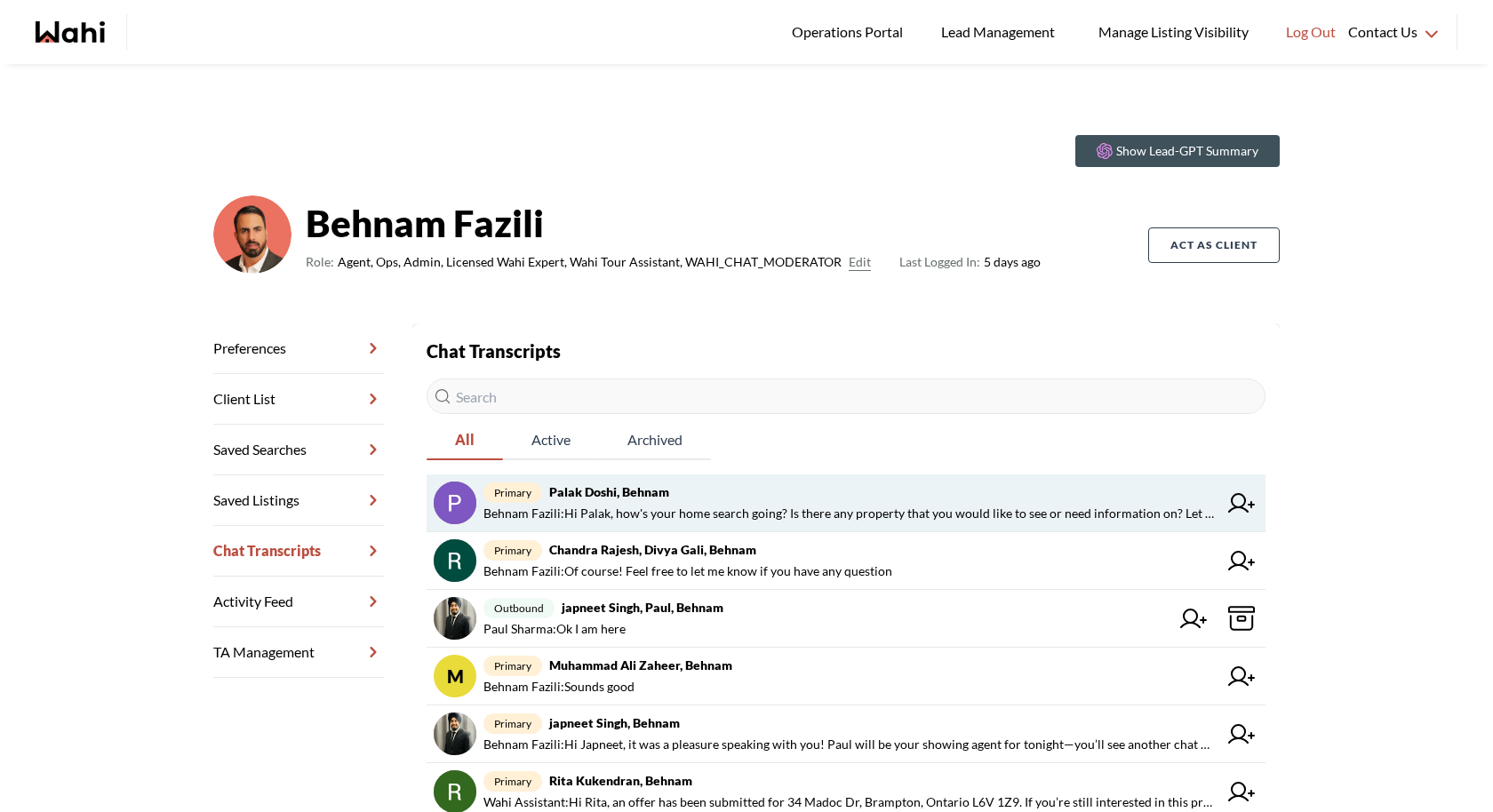 click on "[FIRST] [LAST] :  Hi [FIRST], how's your home search going? Is there any property that you would like to see or need information on? Let me know." at bounding box center [850, 513] 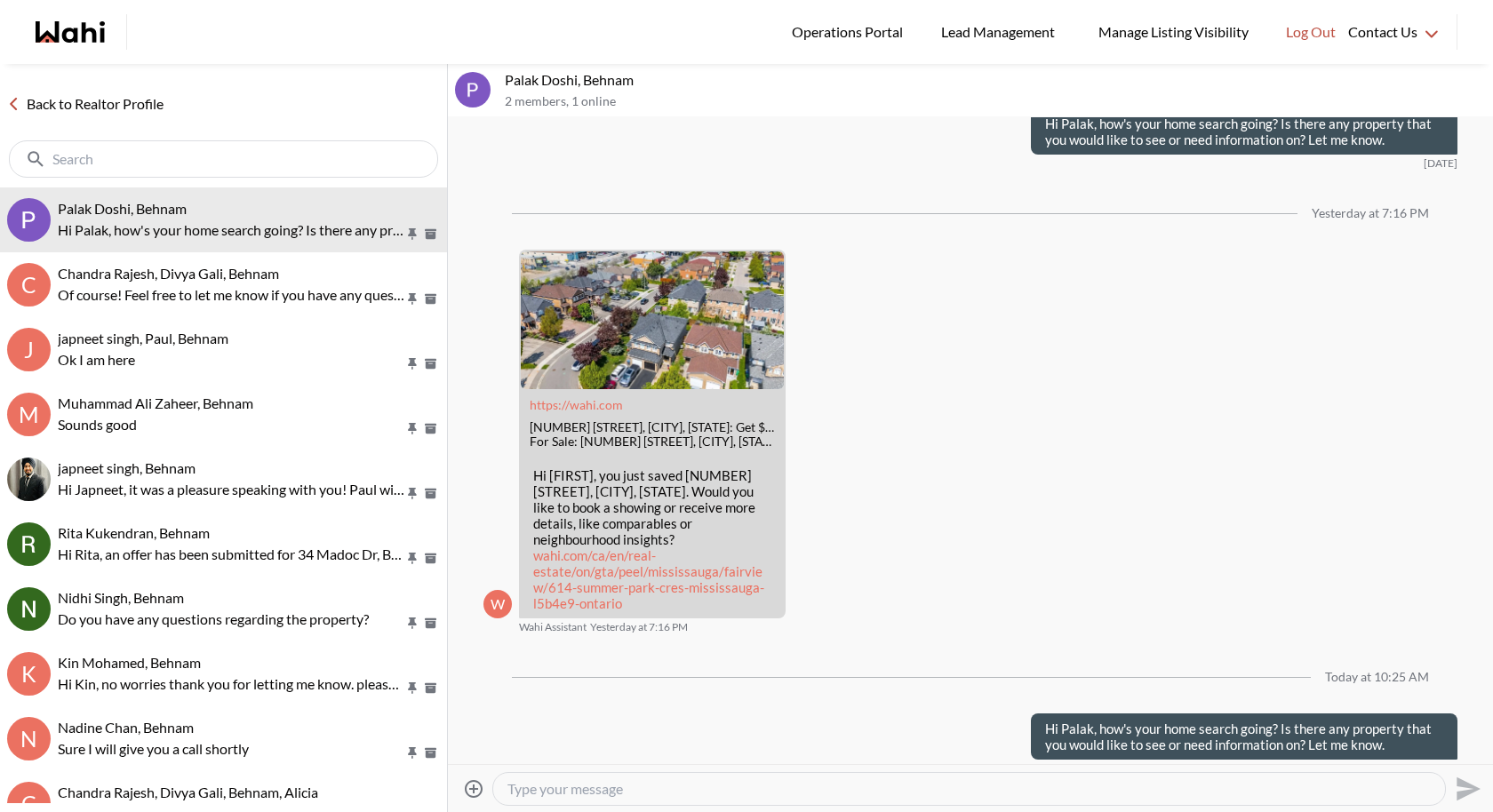 scroll, scrollTop: 502, scrollLeft: 0, axis: vertical 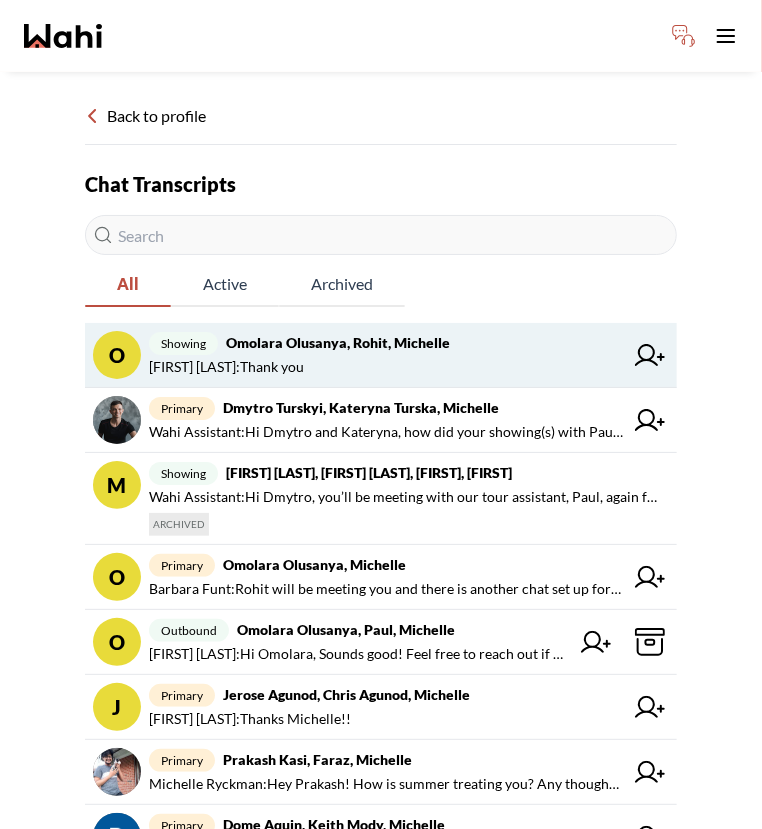 click on "[FIRST] [LAST] : Thank you" at bounding box center [386, 367] 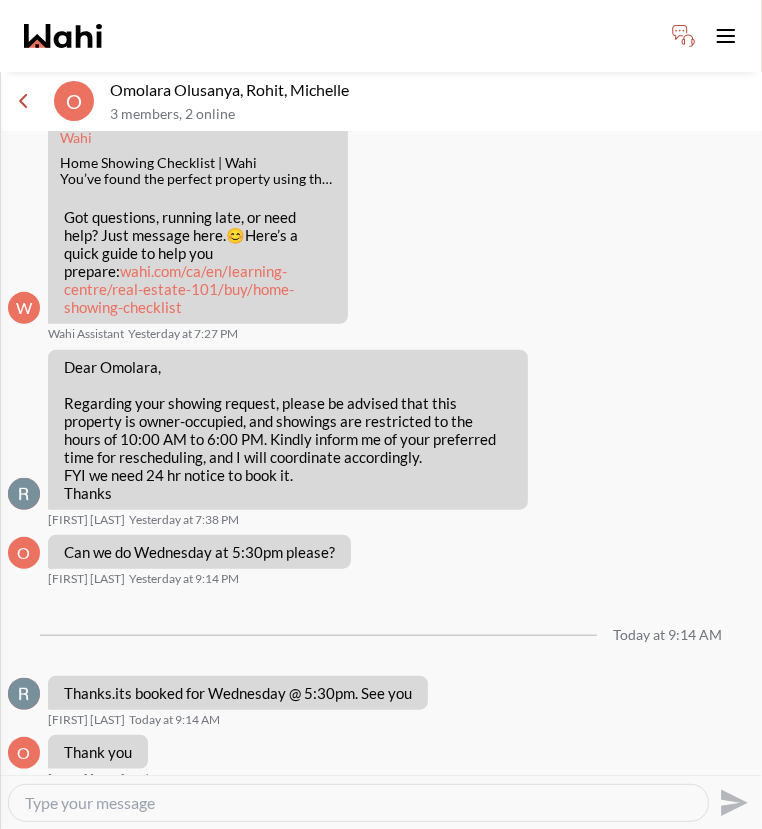 scroll, scrollTop: 653, scrollLeft: 0, axis: vertical 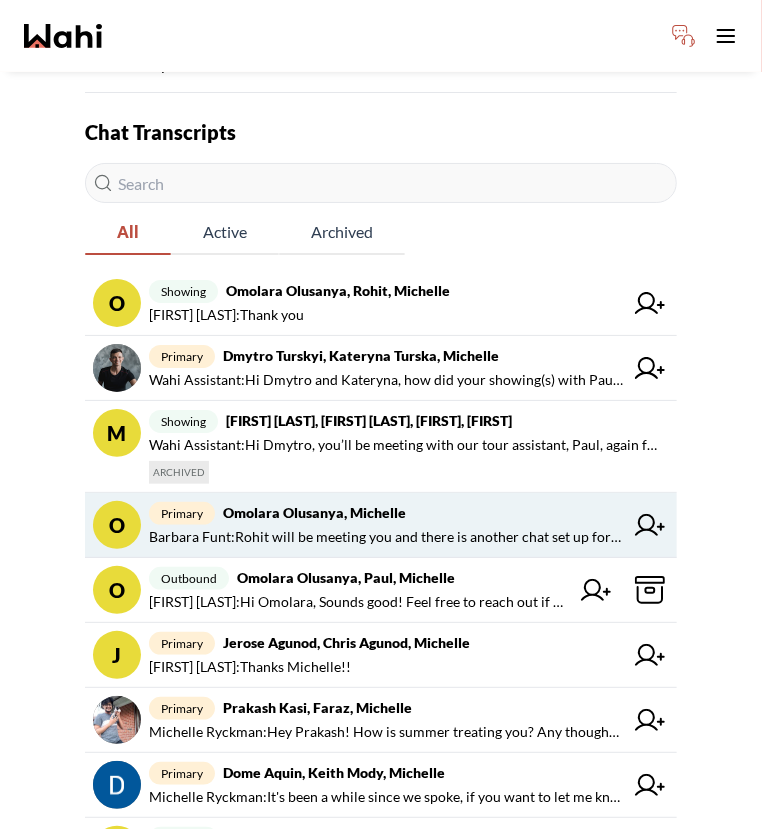 click on "primary [FIRST] [LAST], [FIRST]" at bounding box center (386, 513) 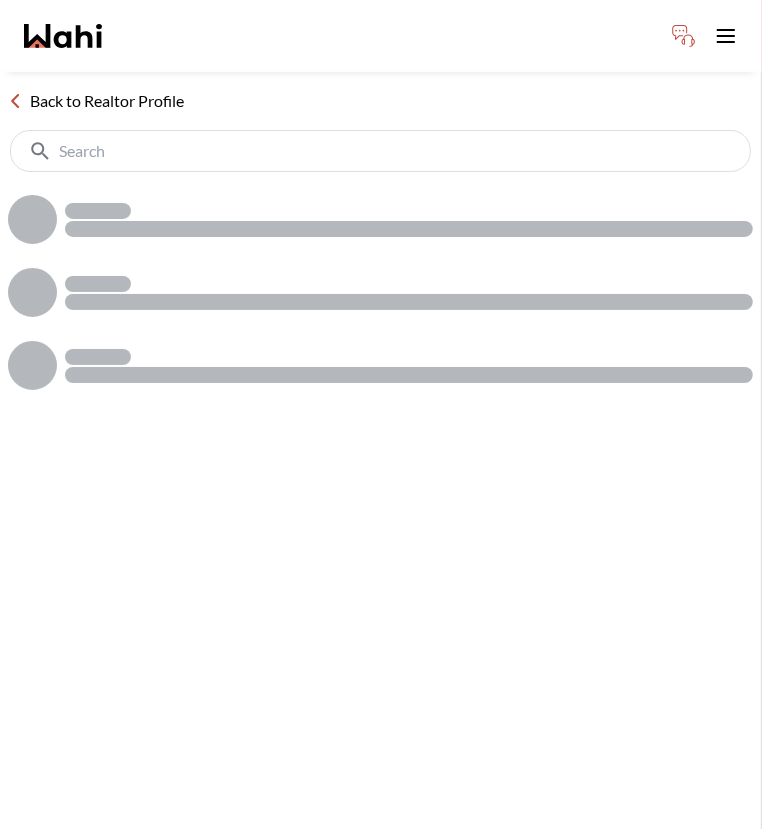 scroll, scrollTop: 0, scrollLeft: 0, axis: both 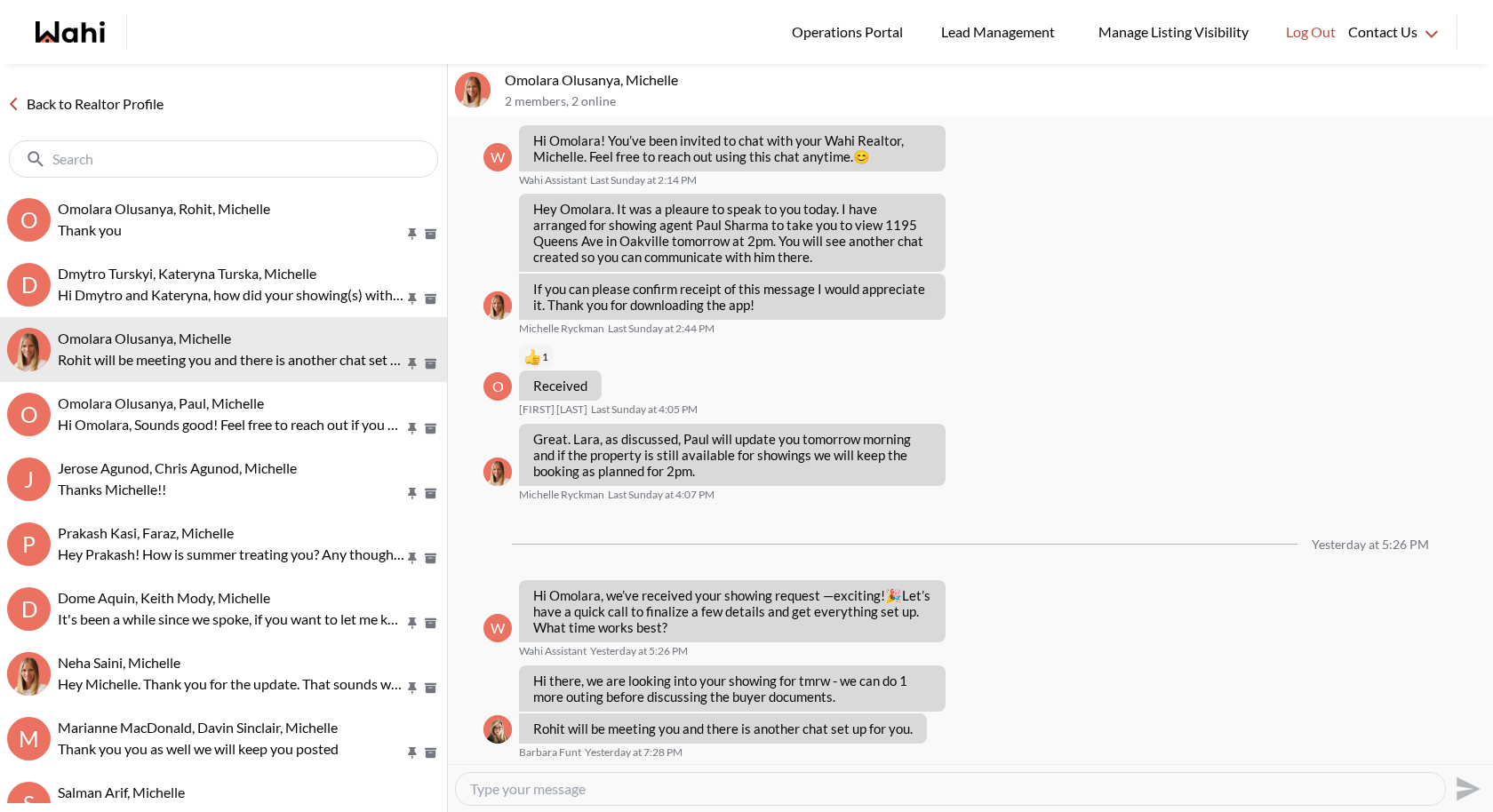 click at bounding box center [950, 789] 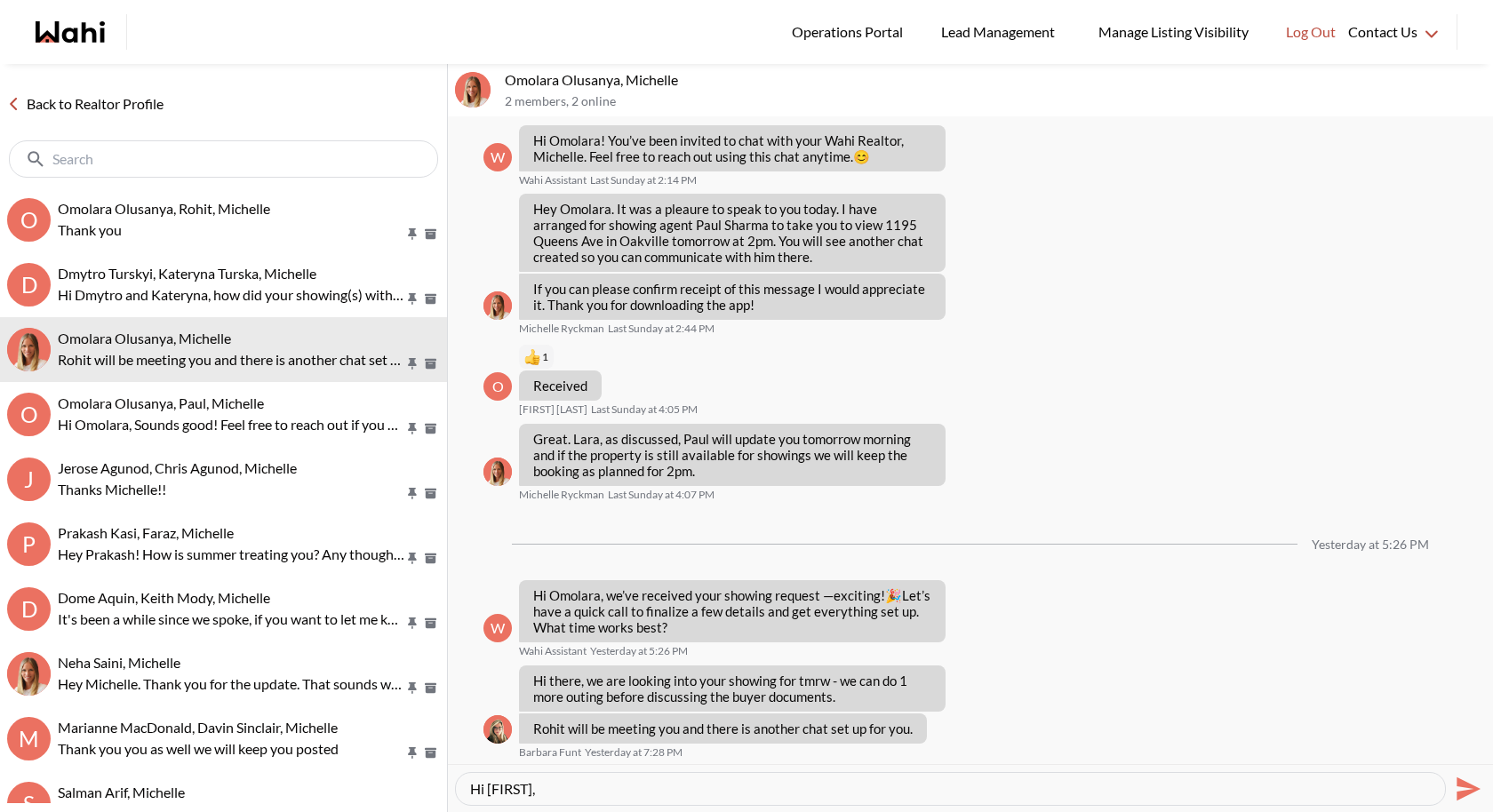 paste on "Hey! Just a quick update on 1195 Queens Ave—three offers have already come in, and the sellers will likely choose one. That said, if none of them are accepted, we can definitely schedule a showing a bit later. Let me know if you have any questions!" 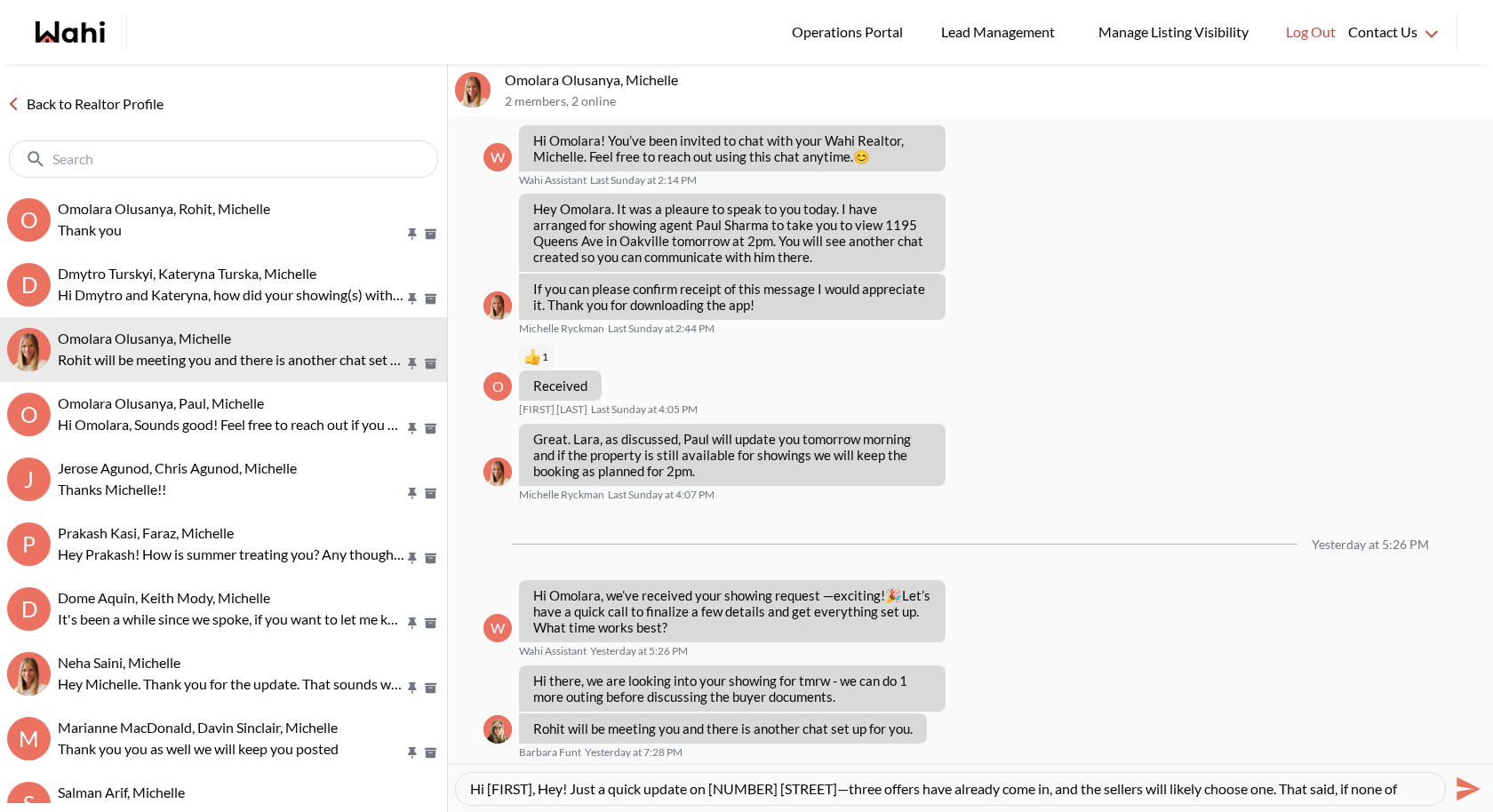 click on "Hi Omolara, Hey! Just a quick update on 1195 Queens Ave—three offers have already come in, and the sellers will likely choose one. That said, if none of them are accepted, we can definitely schedule a showing a bit later. Let me know if you have any questions!" at bounding box center [950, 789] 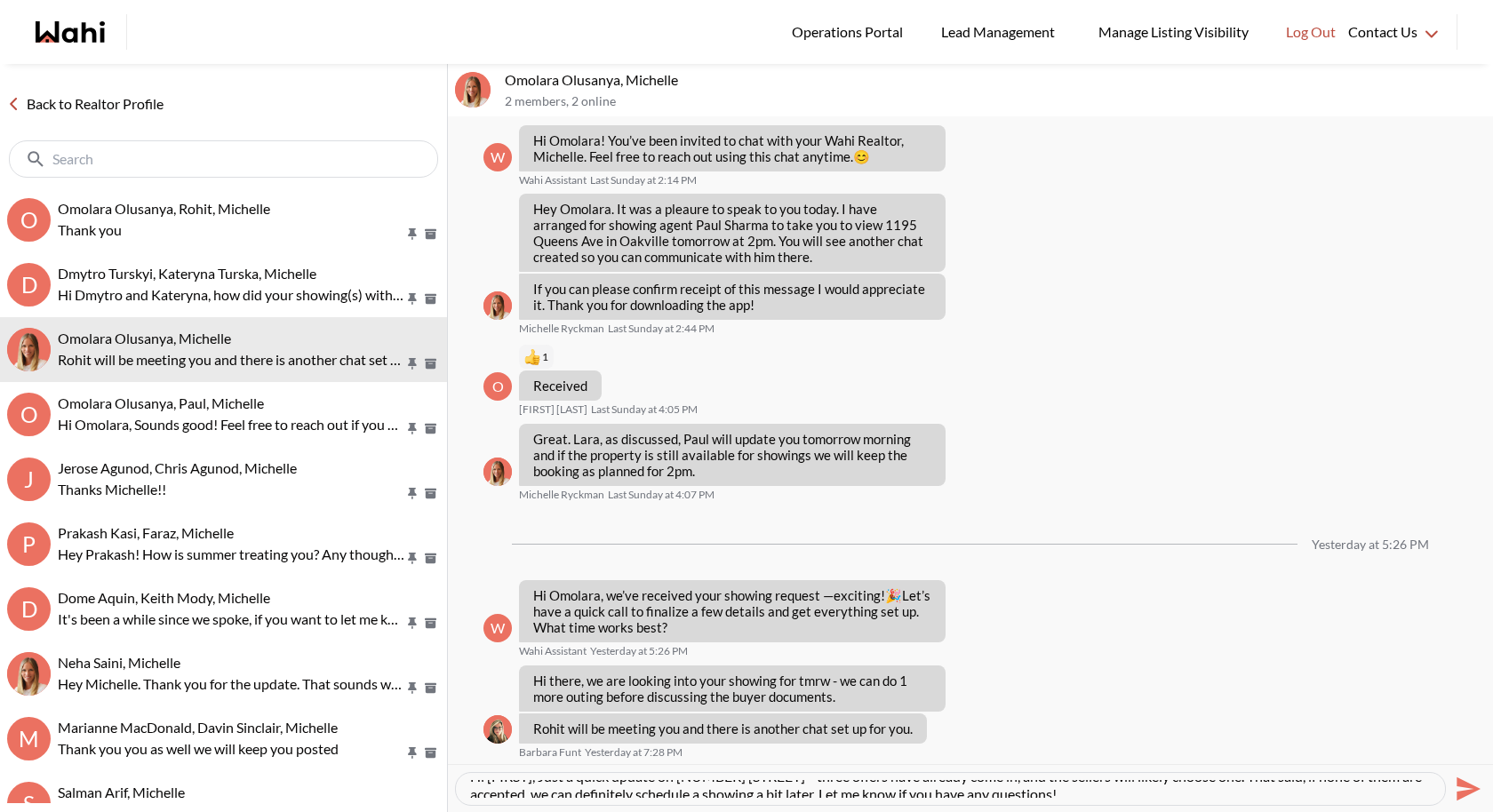 scroll, scrollTop: 18, scrollLeft: 0, axis: vertical 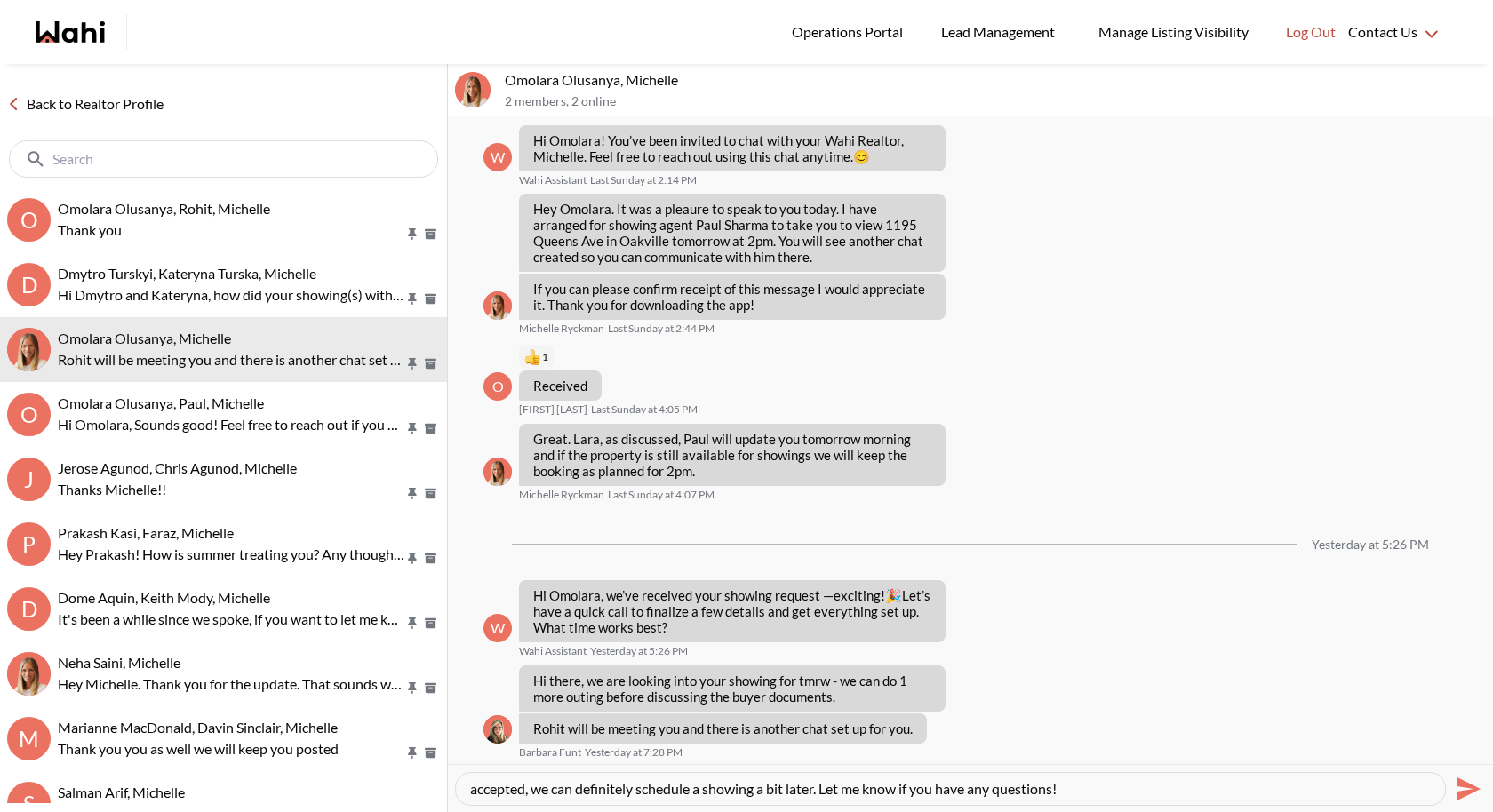 type on "Hi Omolara, Just a quick update on 1195 Queens Ave—three offers have already come in, and the sellers will likely choose one. That said, if none of them are accepted, we can definitely schedule a showing a bit later. Let me know if you have any questions!" 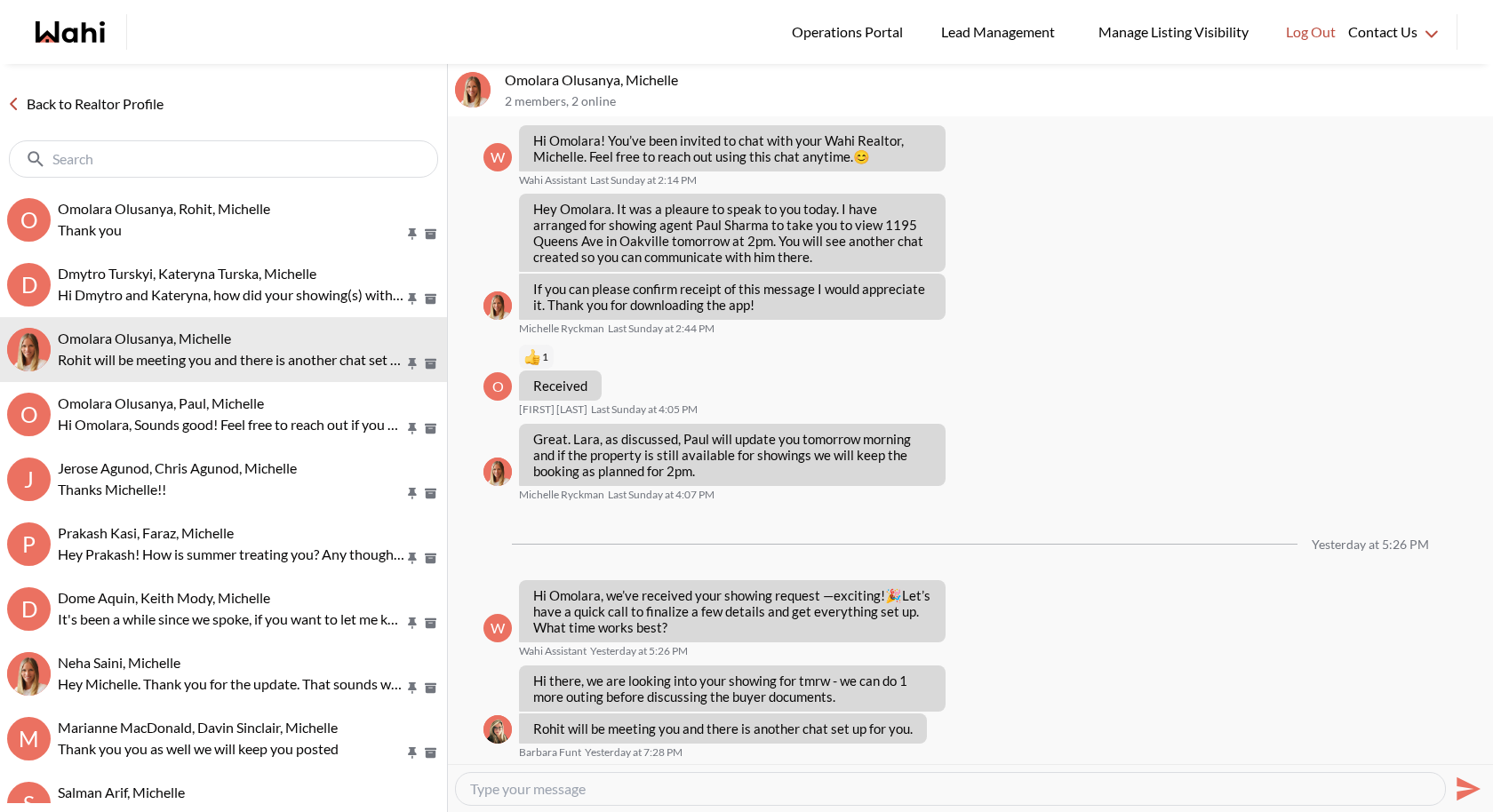 scroll, scrollTop: 237, scrollLeft: 0, axis: vertical 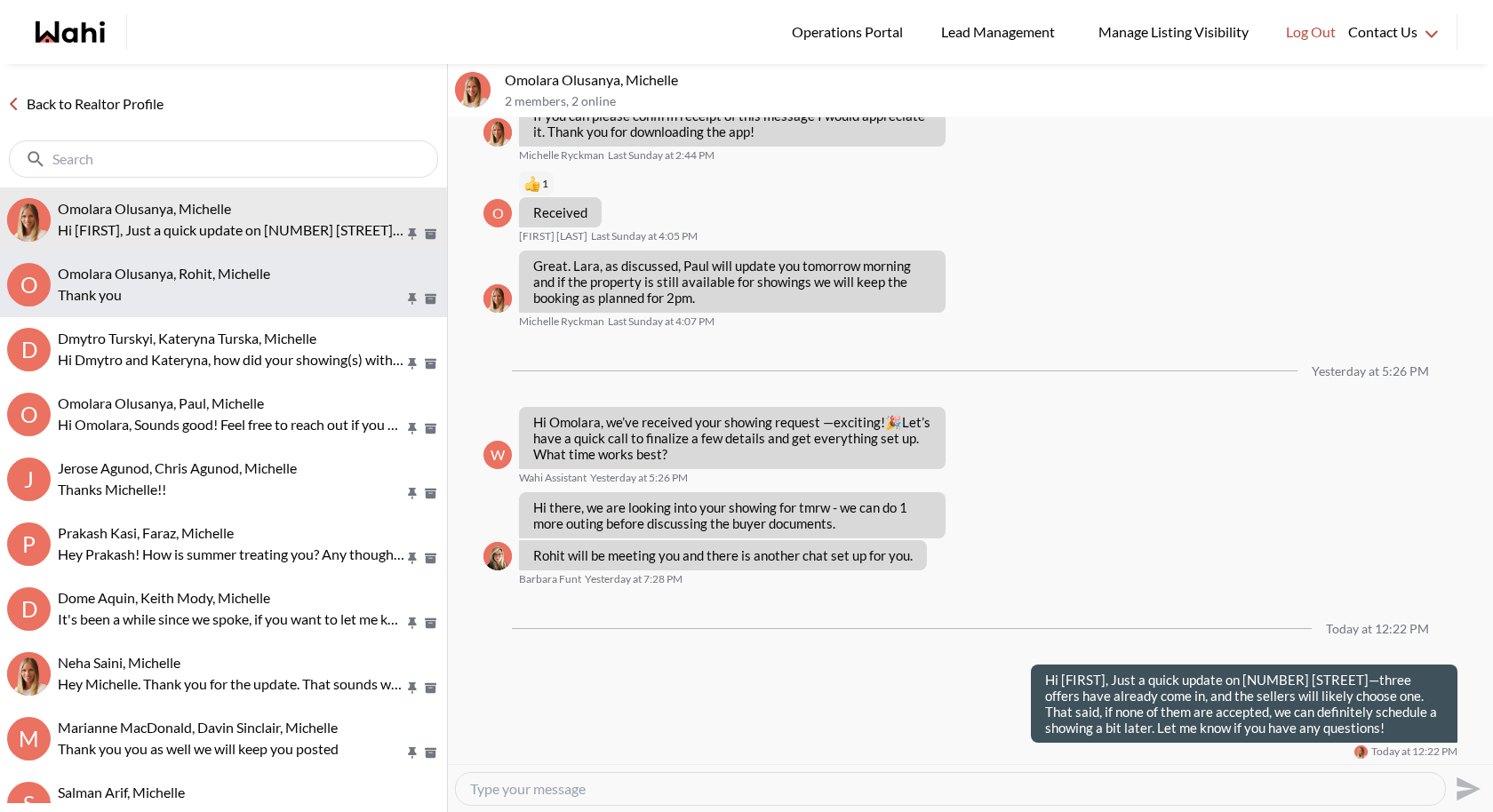 click on "Thank you" at bounding box center [231, 295] 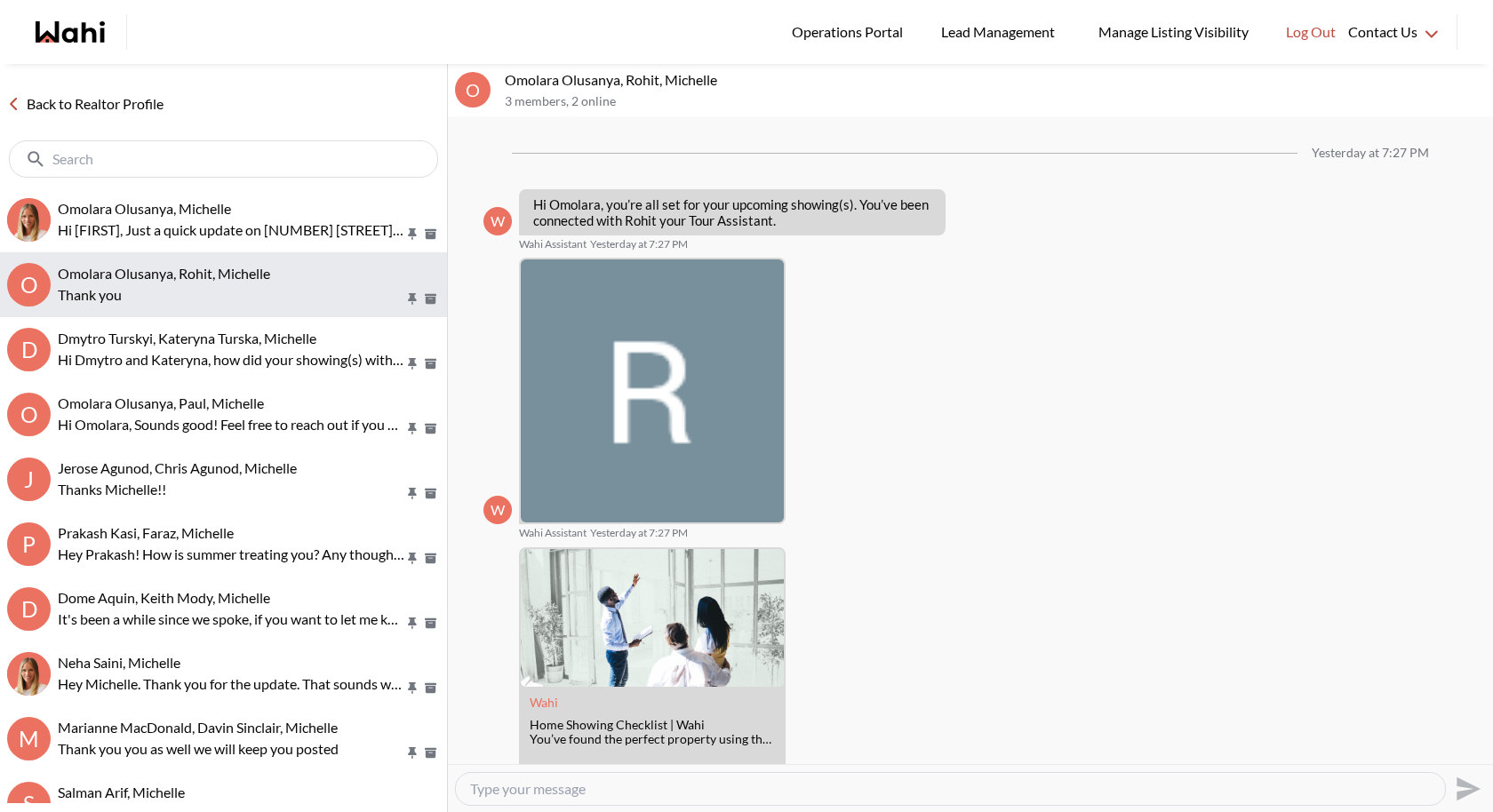 scroll, scrollTop: 505, scrollLeft: 0, axis: vertical 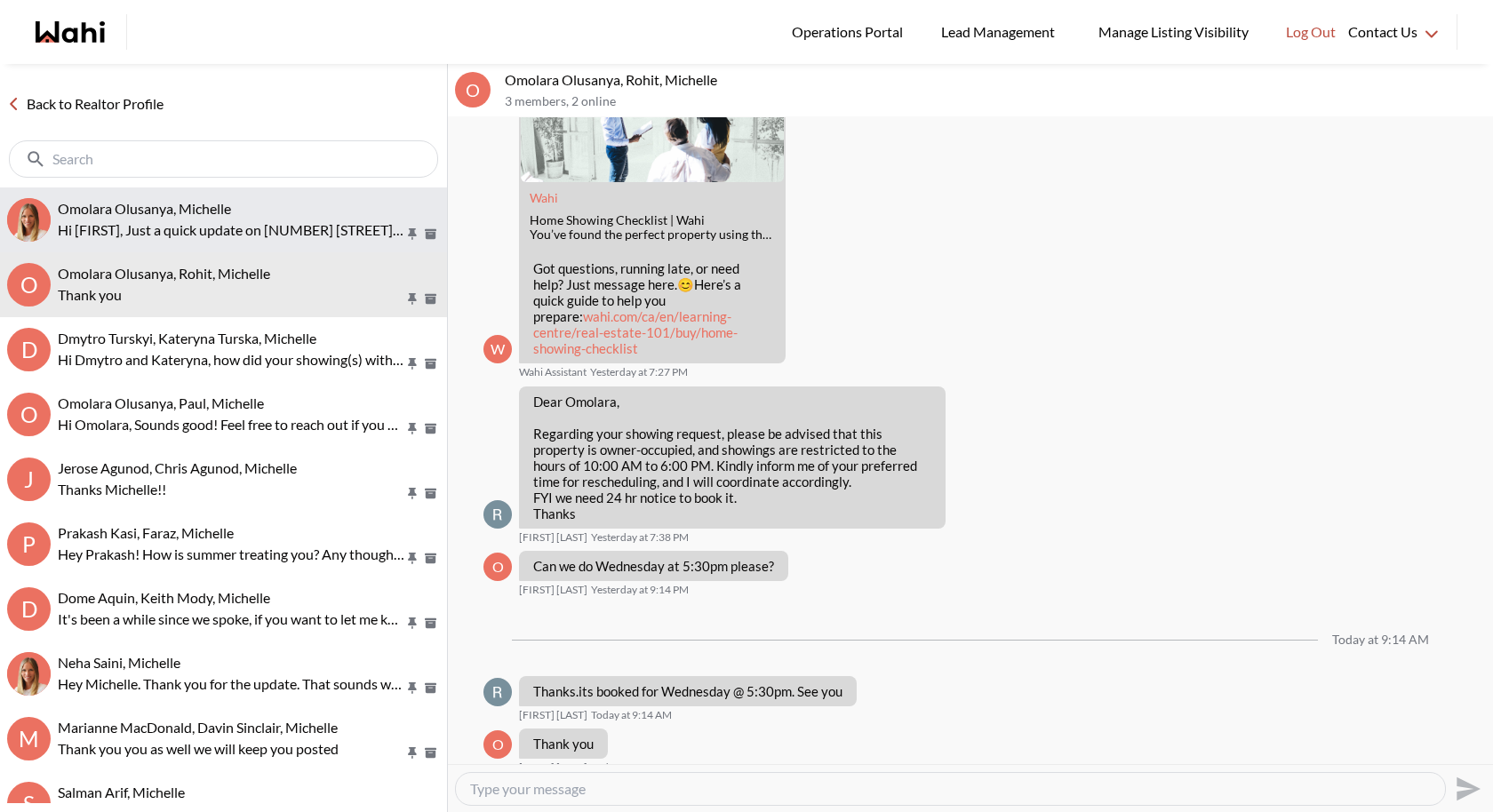 click on "Hi Omolara, Just a quick update on 1195 Queens Ave—three offers have already come in, and the sellers will likely choose one. That said, if none of them are accepted, we can definitely schedule a showing a bit later. Let me know if you have any questions!" at bounding box center [231, 230] 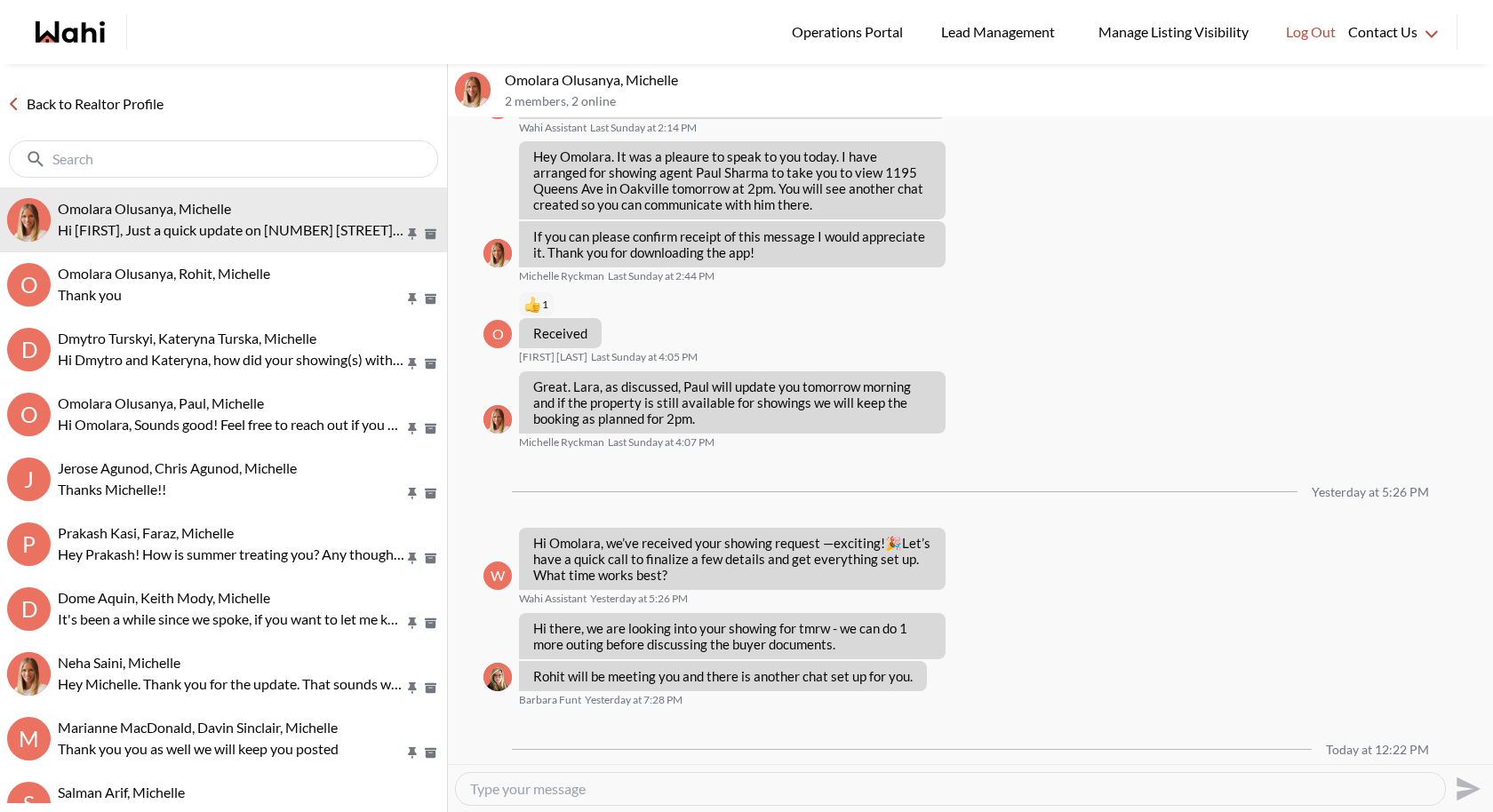 scroll, scrollTop: 237, scrollLeft: 0, axis: vertical 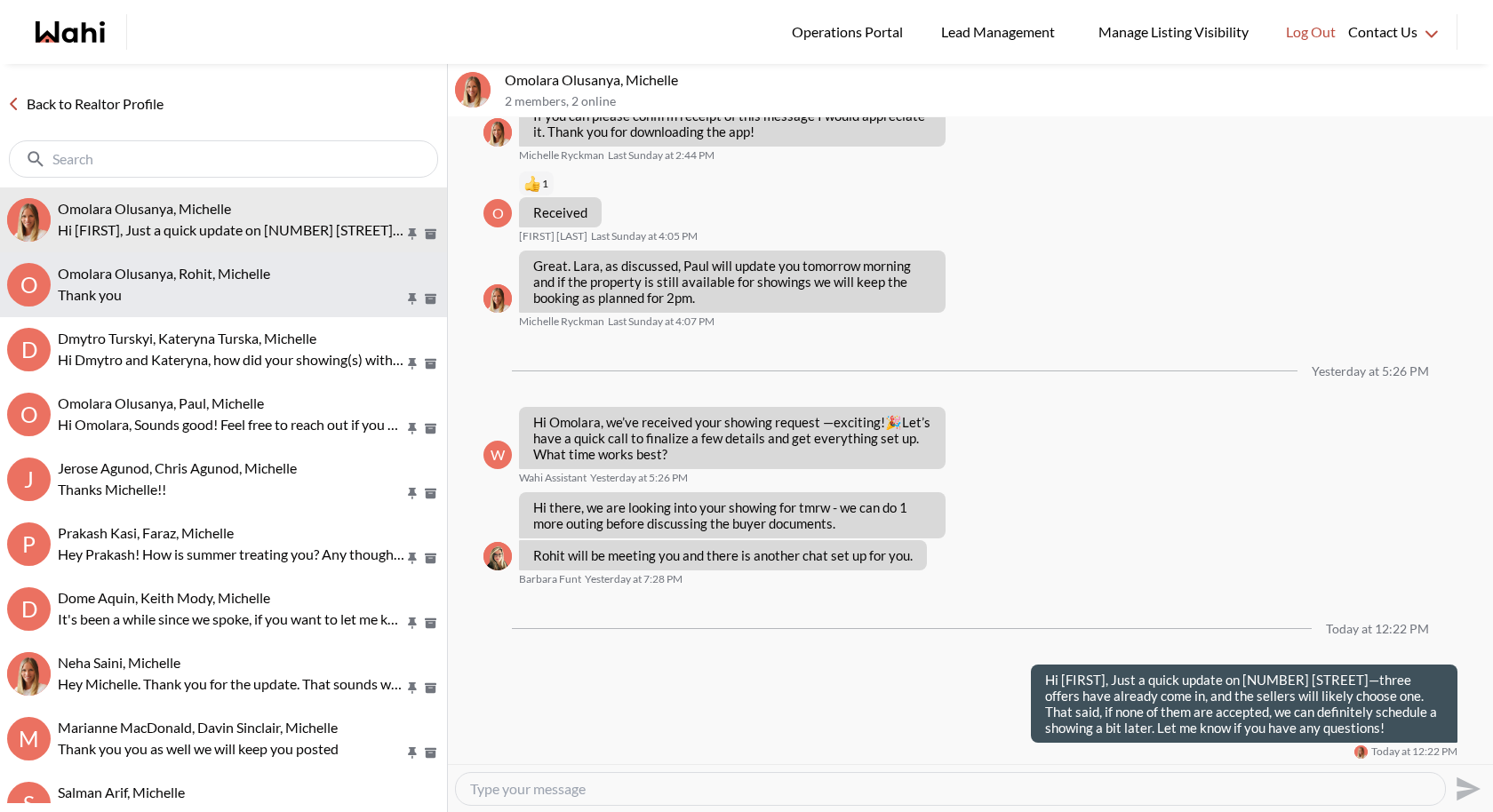 click on "Omolara Olusanya, Rohit, Michelle" at bounding box center [164, 273] 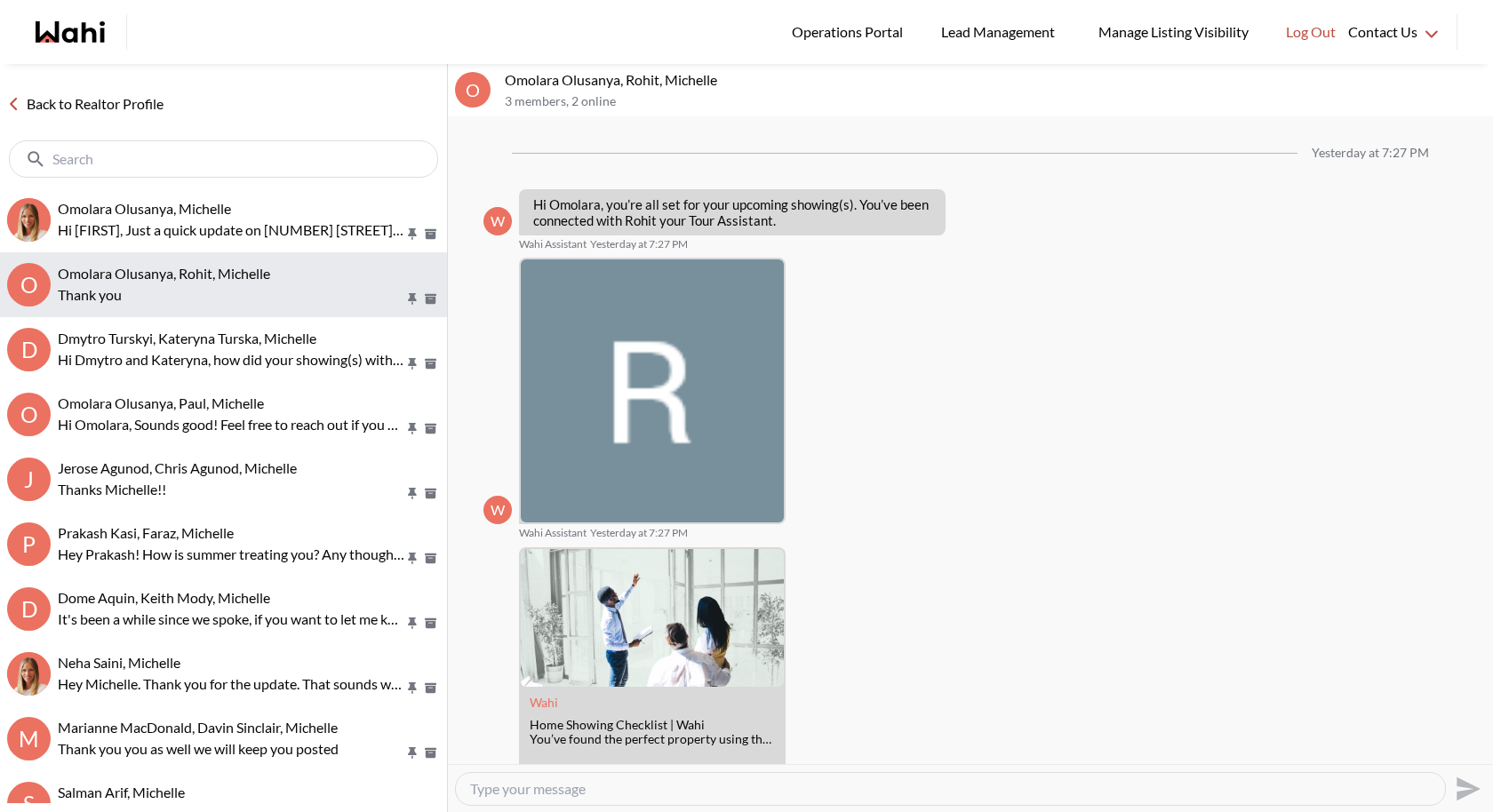 scroll, scrollTop: 505, scrollLeft: 0, axis: vertical 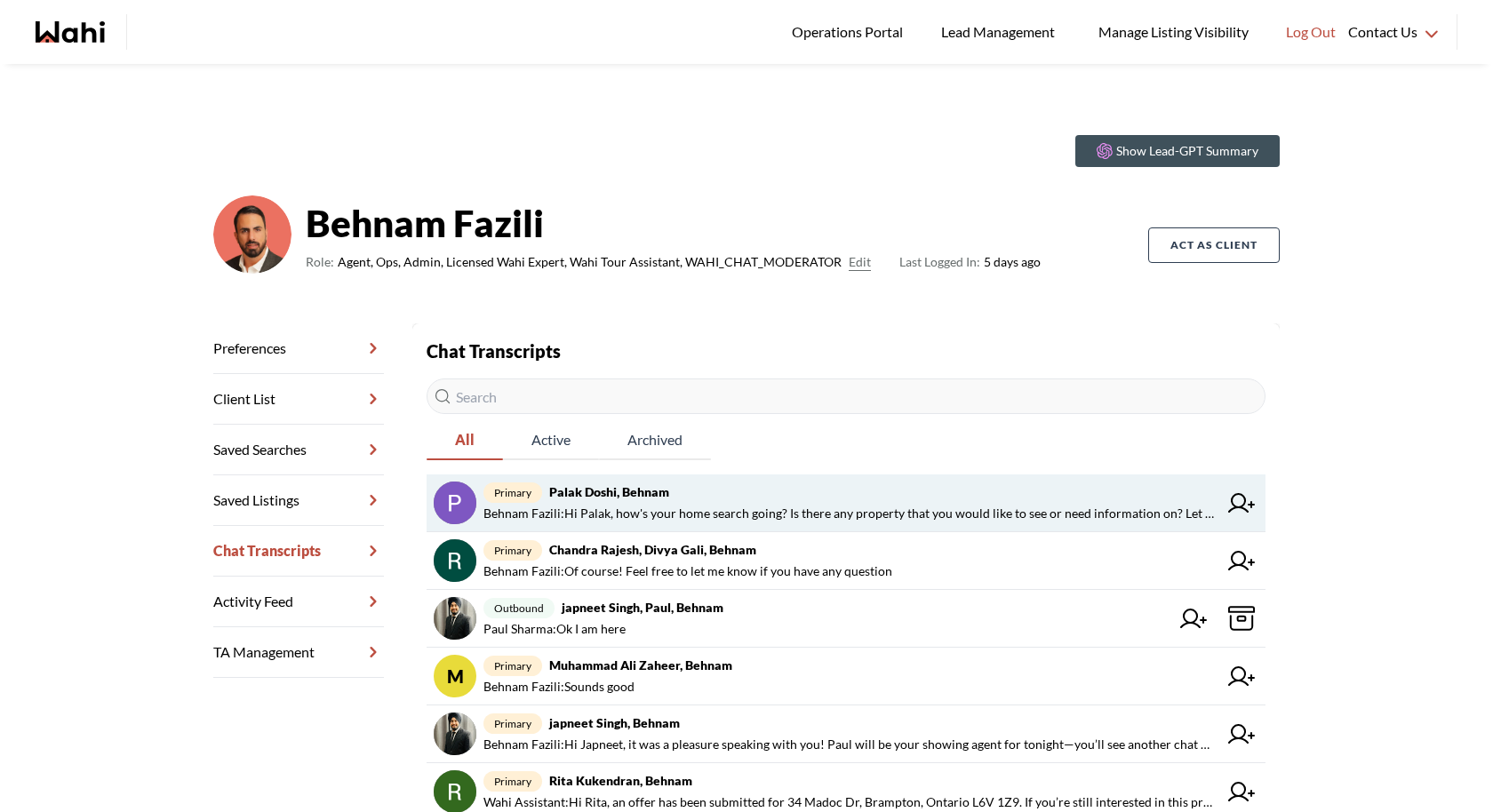 click on "primary [FIRST] [LAST], [FIRST]" at bounding box center [850, 492] 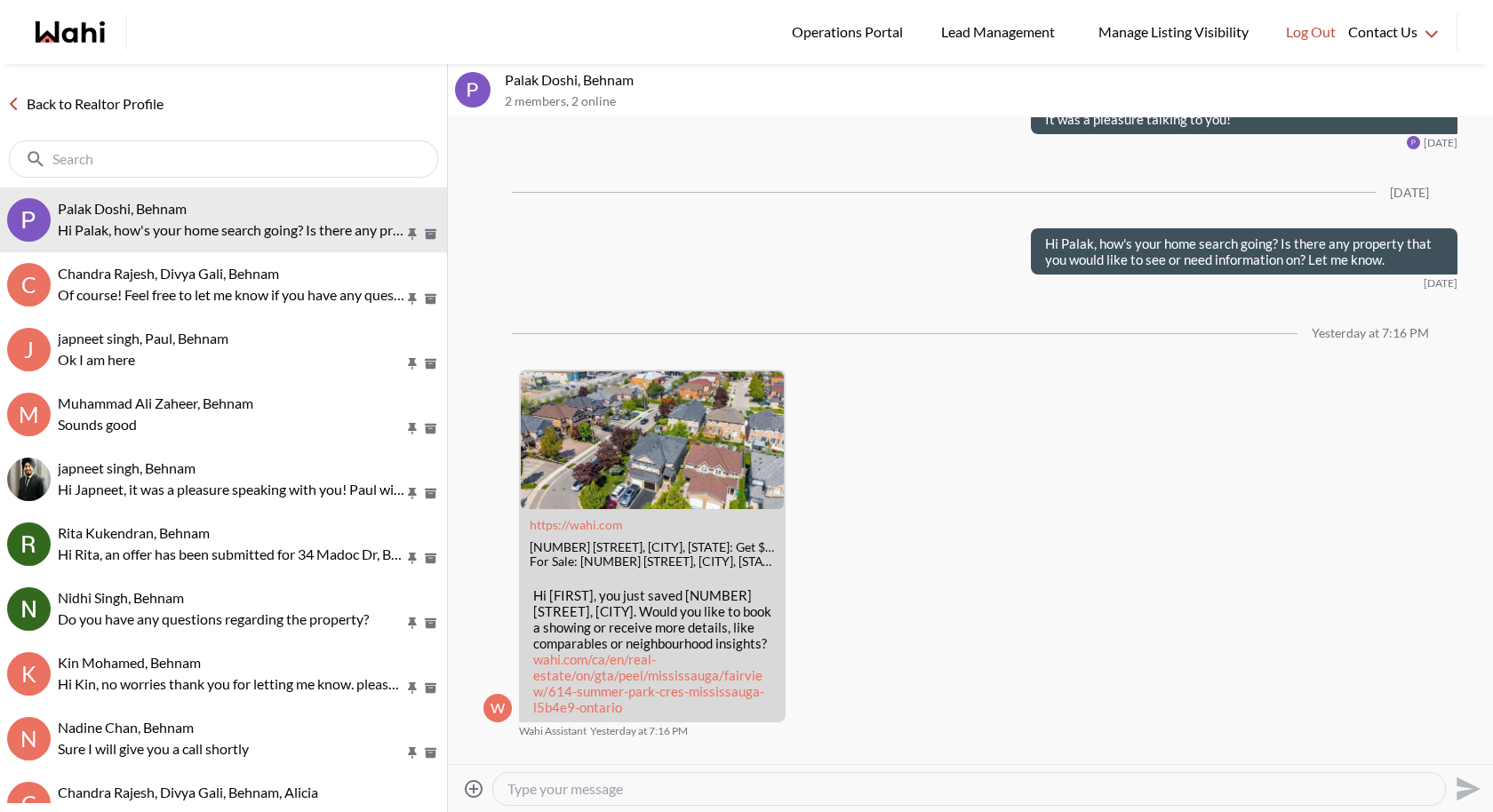 scroll, scrollTop: 502, scrollLeft: 0, axis: vertical 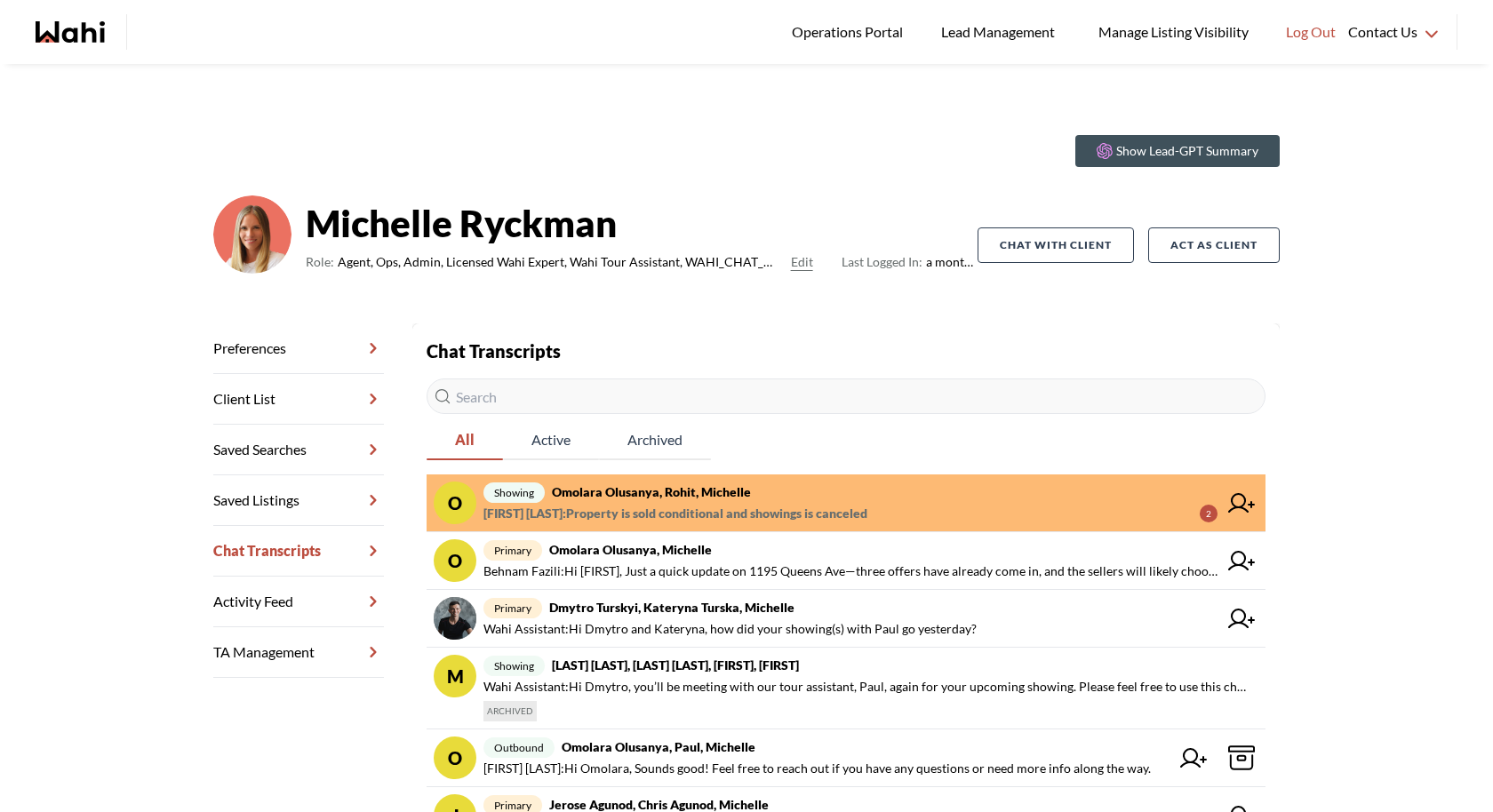 click on "Omolara Olusanya, Rohit, Michelle" at bounding box center [651, 491] 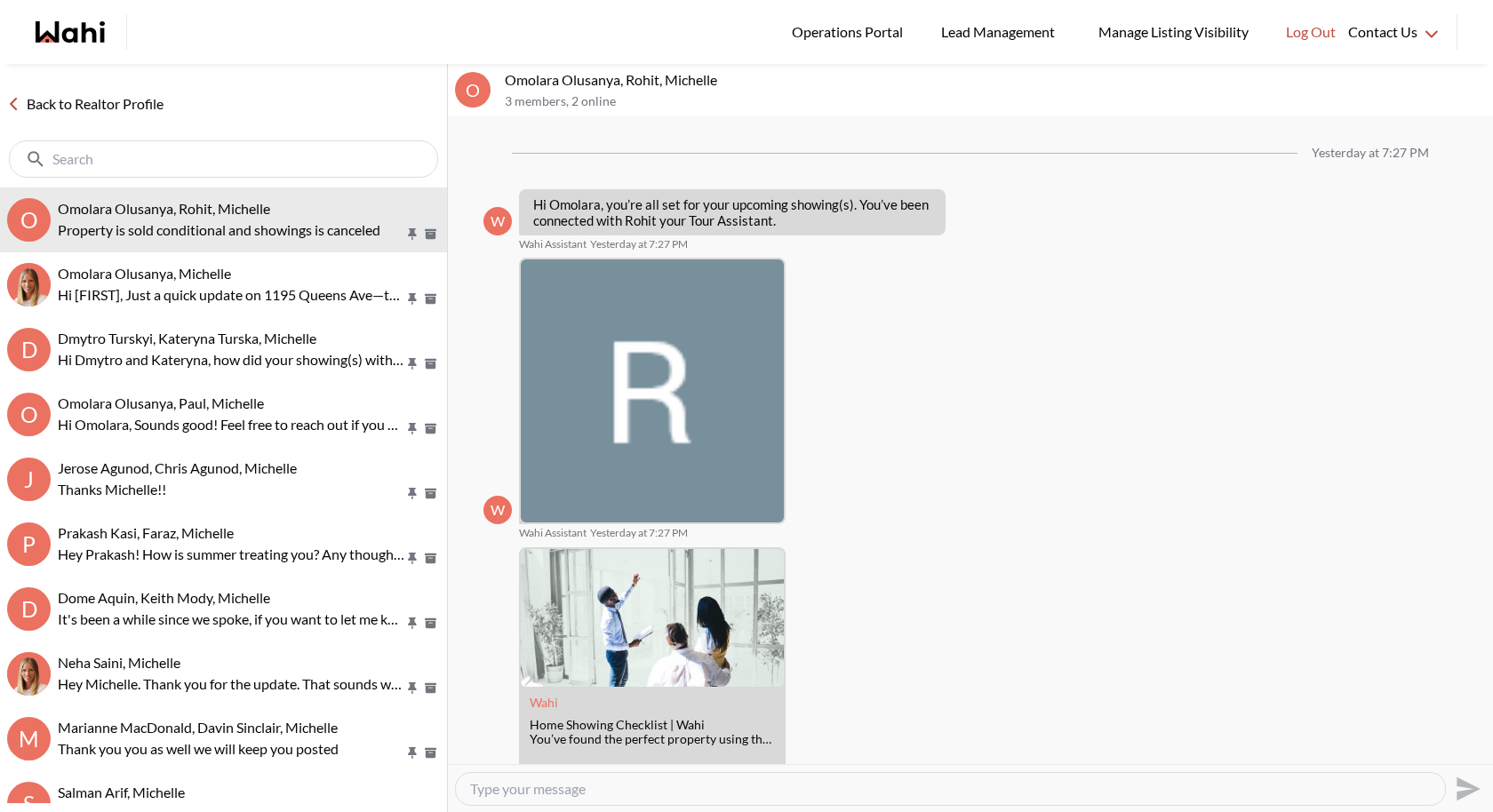 scroll, scrollTop: 853, scrollLeft: 0, axis: vertical 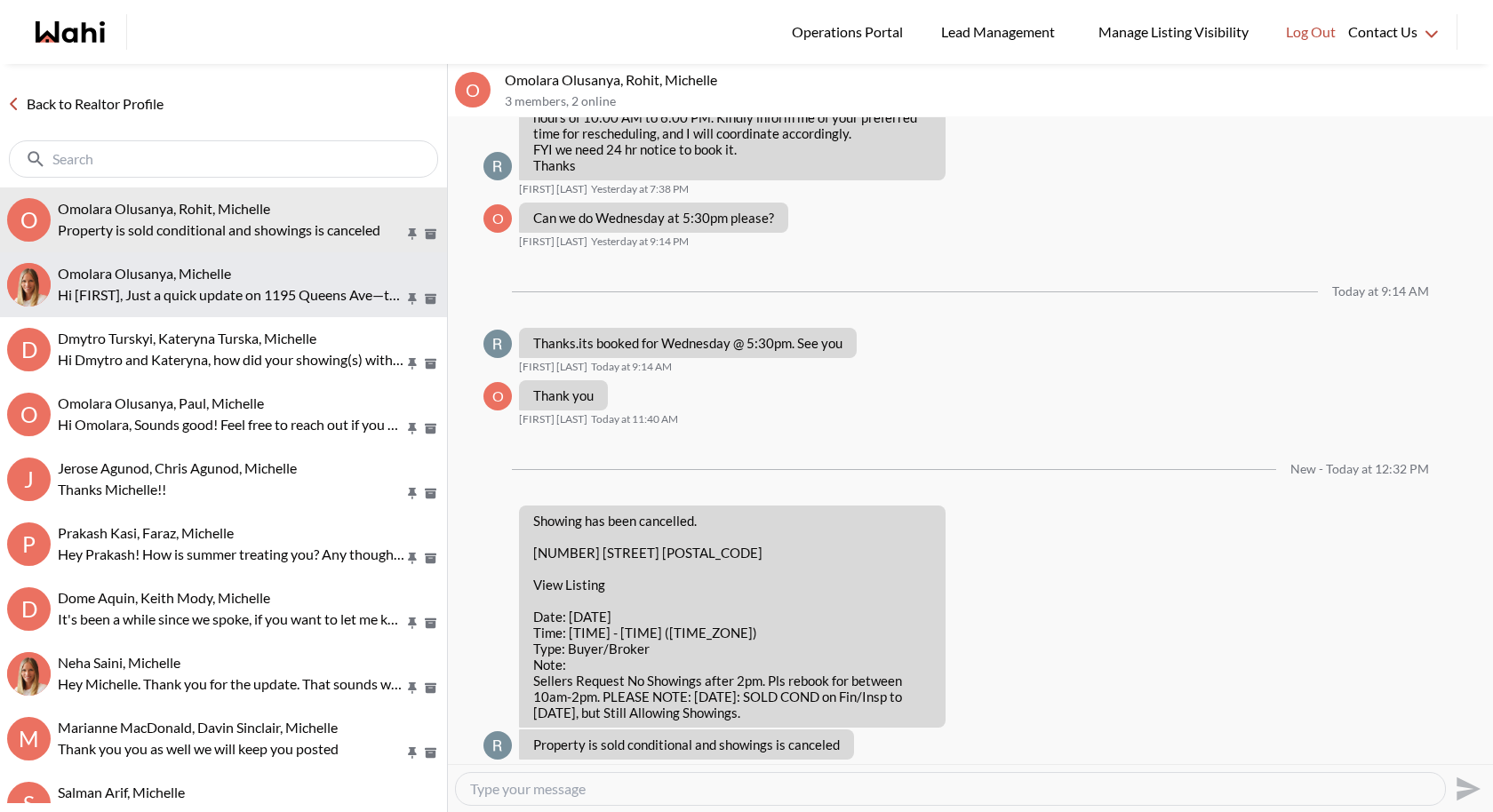 click on "Hi Omolara, Just a quick update on 1195 Queens Ave—three offers have already come in, and the sellers will likely choose one. That said, if none of them are accepted, we can definitely schedule a showing a bit later. Let me know if you have any questions!" at bounding box center [231, 295] 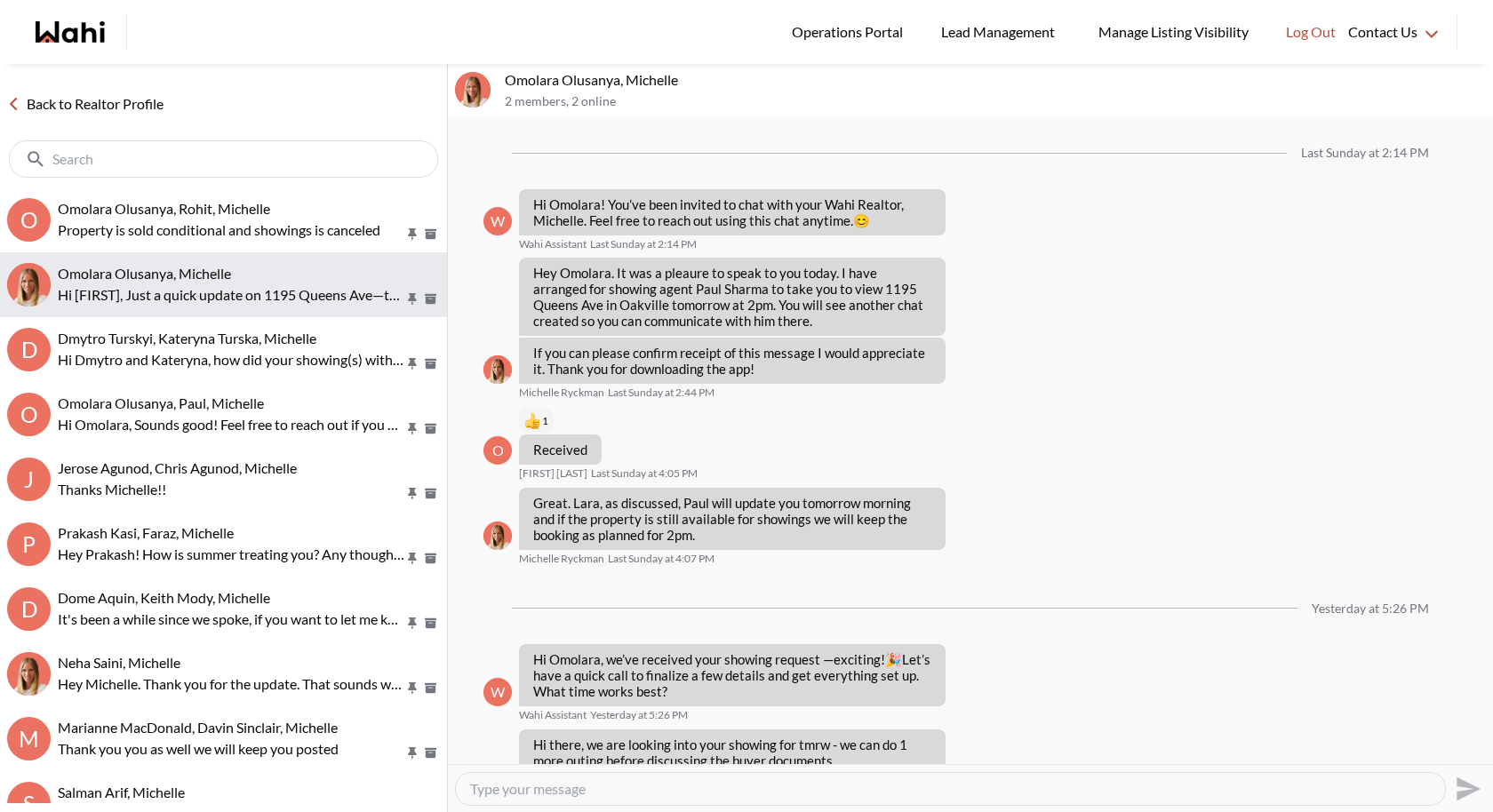 scroll, scrollTop: 237, scrollLeft: 0, axis: vertical 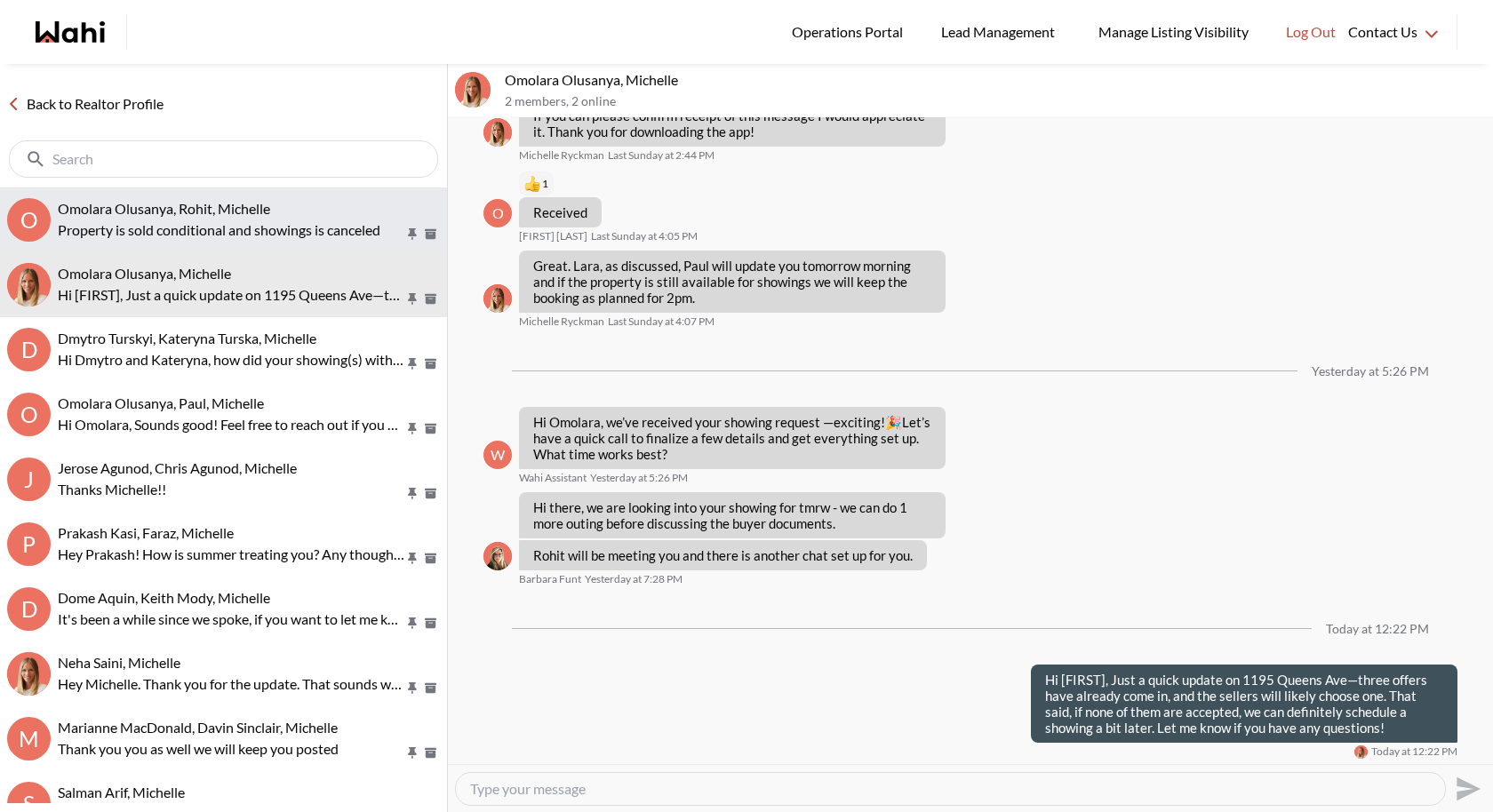 click on "Property is sold conditional and showings is canceled" at bounding box center (231, 230) 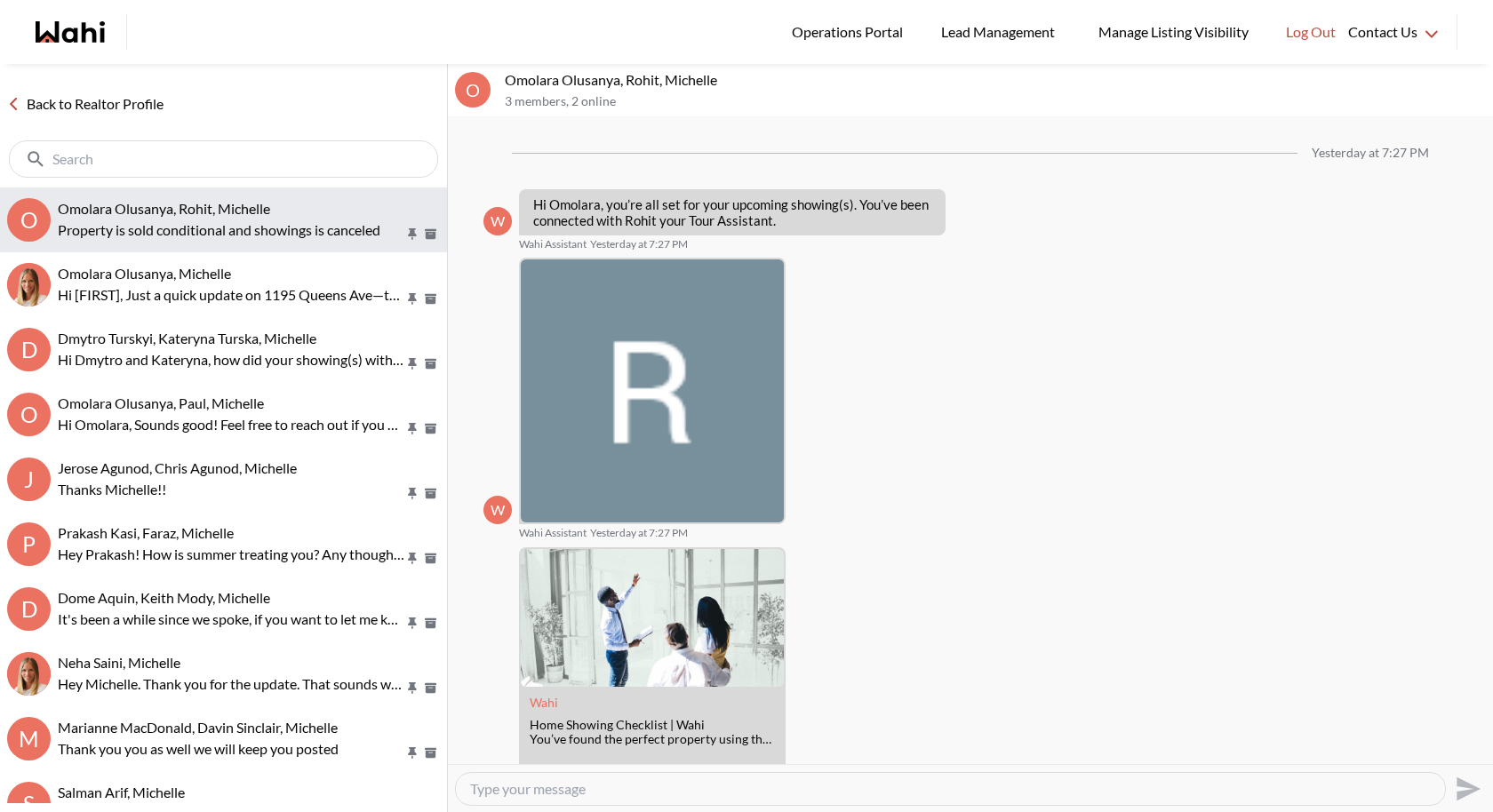 scroll, scrollTop: 782, scrollLeft: 0, axis: vertical 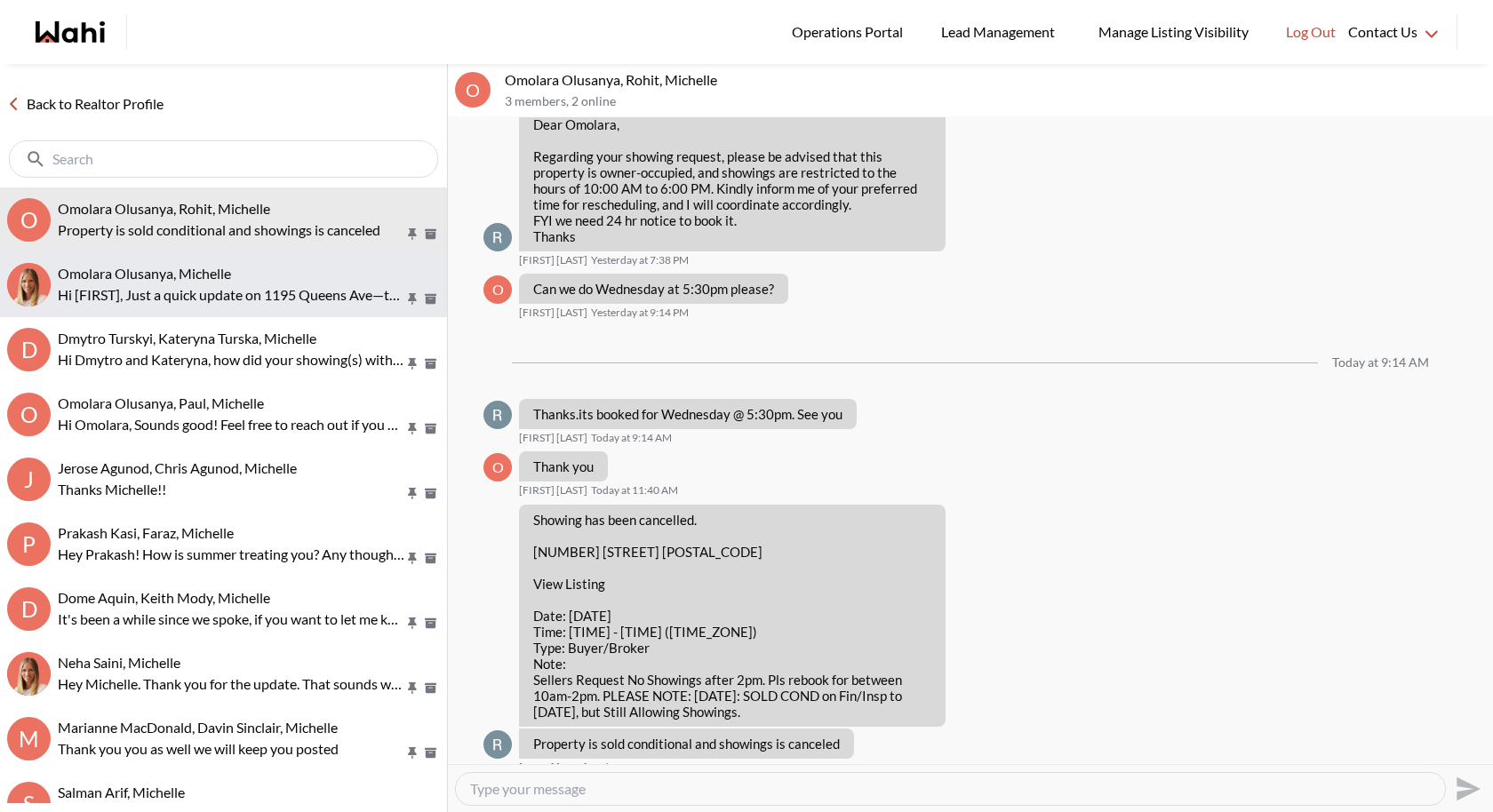 click on "Hi Omolara, Just a quick update on 1195 Queens Ave—three offers have already come in, and the sellers will likely choose one. That said, if none of them are accepted, we can definitely schedule a showing a bit later. Let me know if you have any questions!" at bounding box center (231, 295) 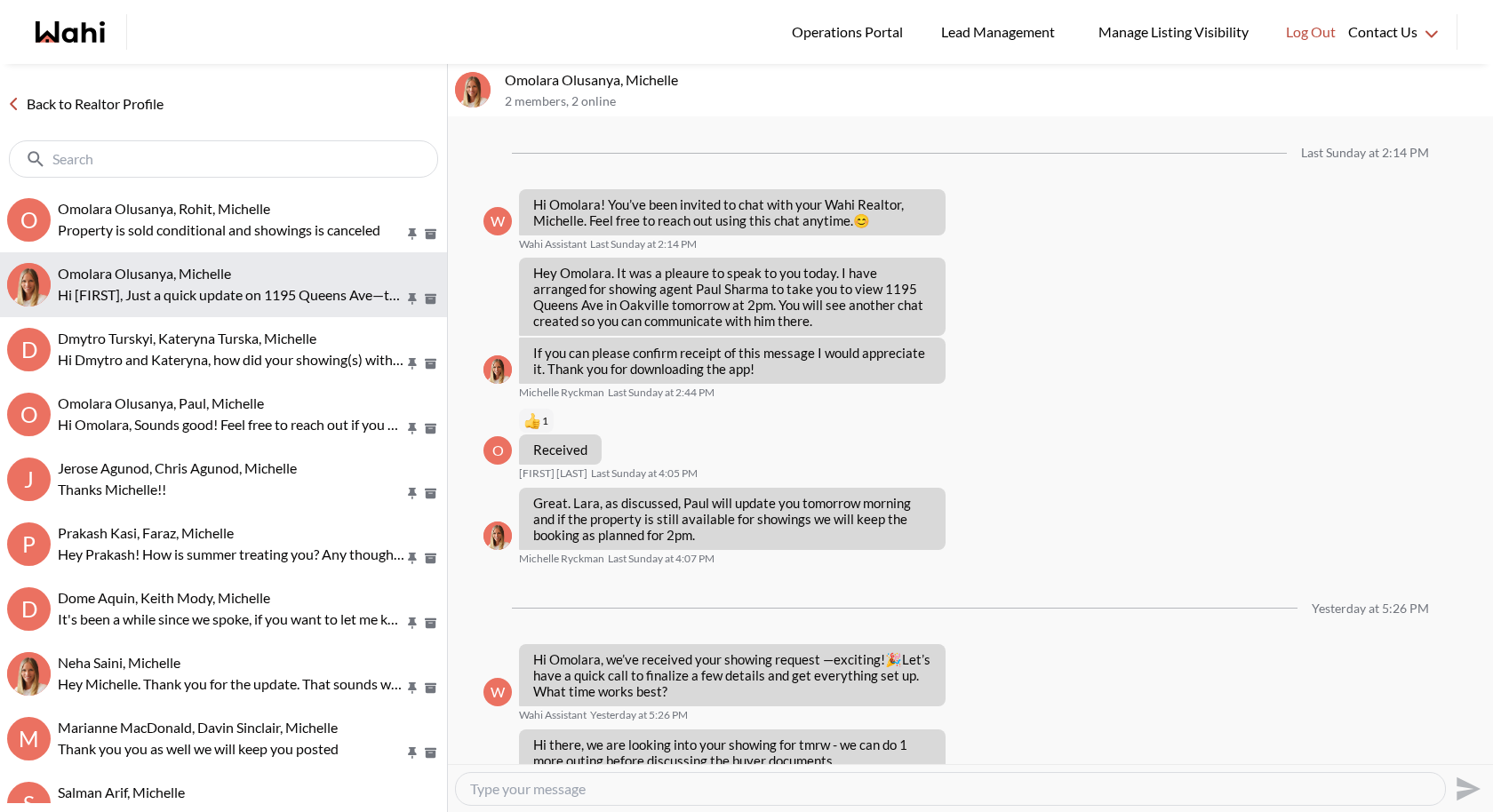 scroll, scrollTop: 237, scrollLeft: 0, axis: vertical 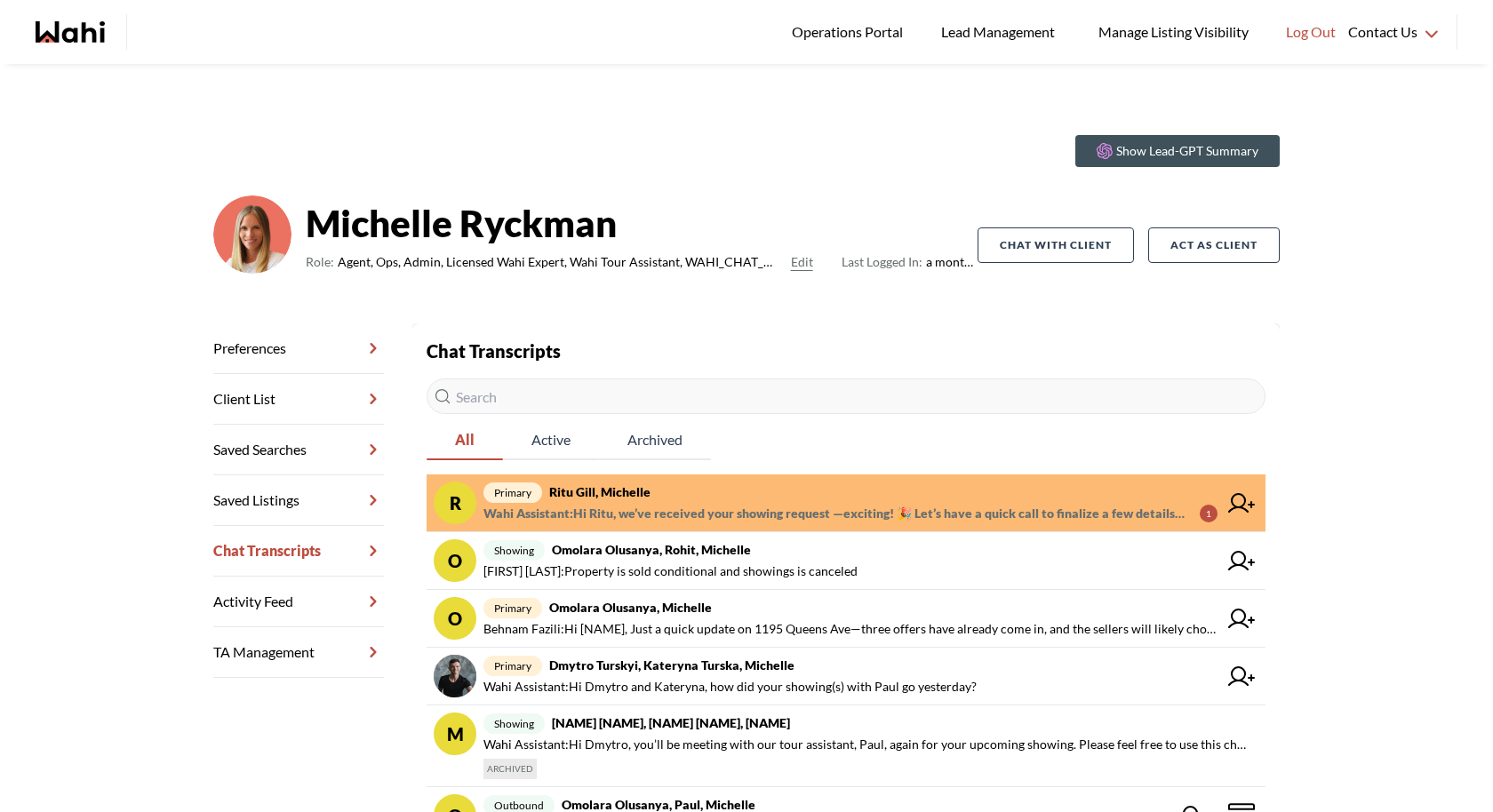 click on "Wahi Assistant : Hi Ritu, we’ve received your showing request —exciting! 🎉 Let’s have a quick call to finalize a few details and get everything set up. What time works best?" at bounding box center (834, 513) 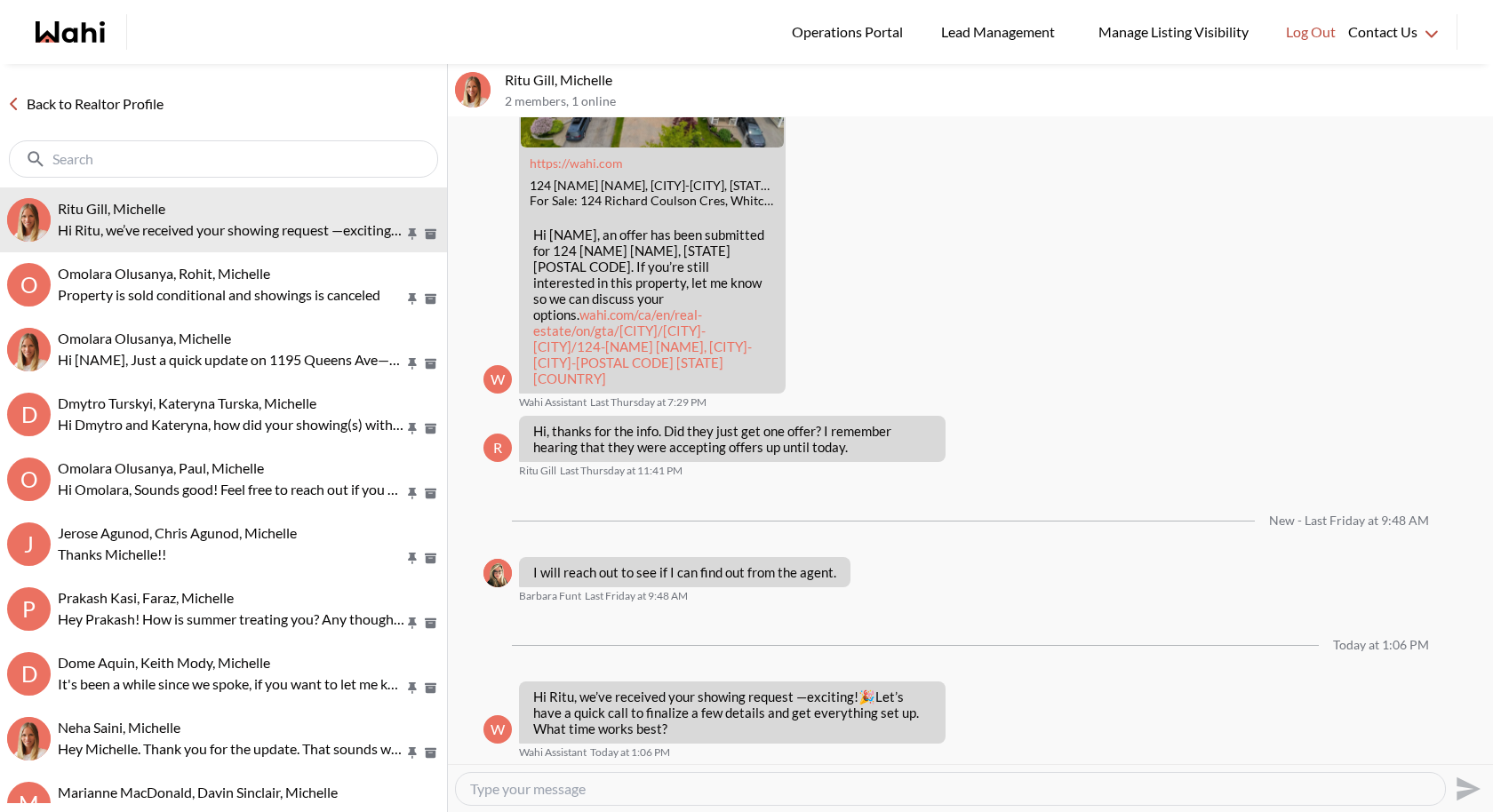 scroll, scrollTop: 2230, scrollLeft: 0, axis: vertical 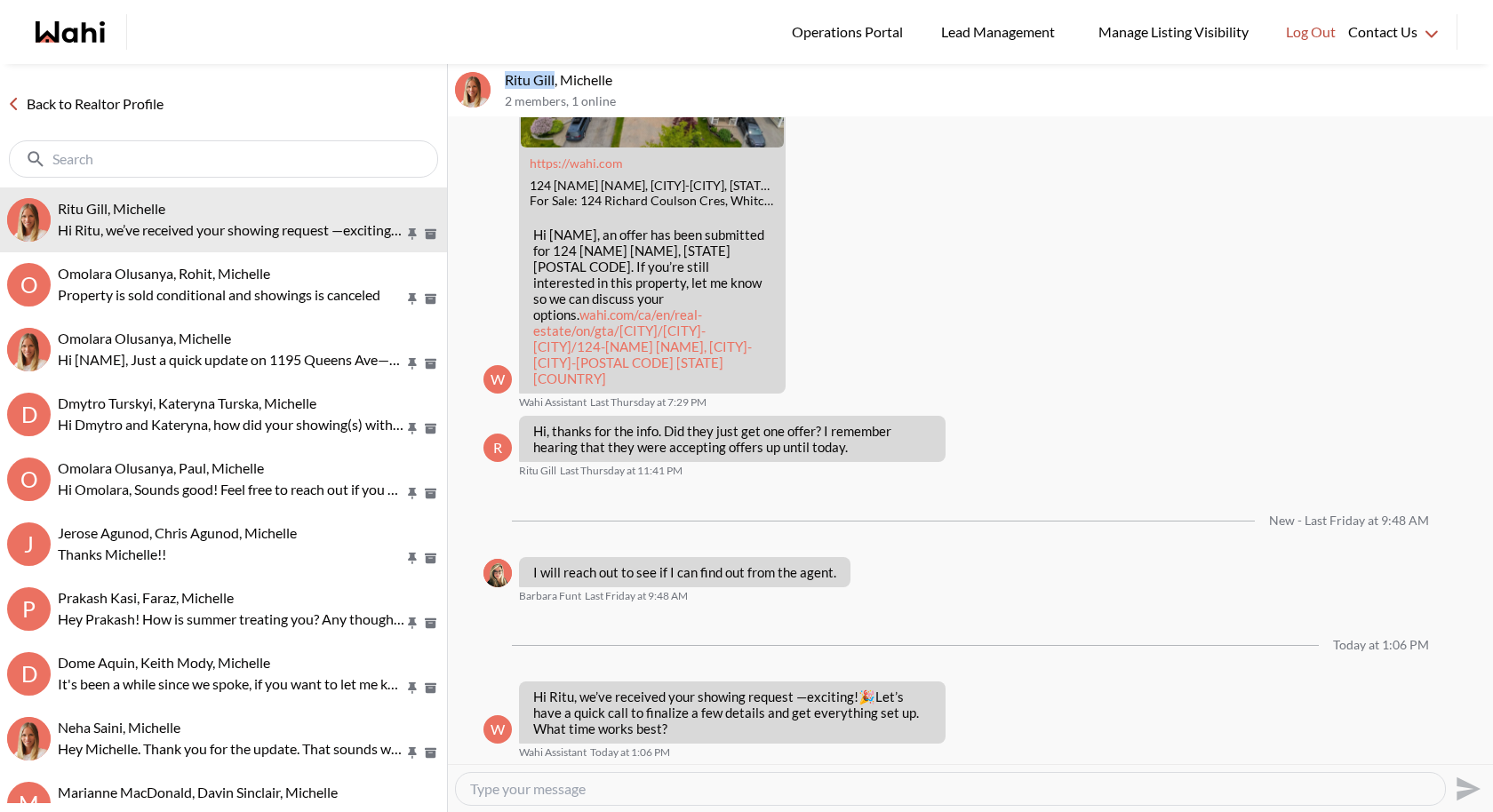 drag, startPoint x: 555, startPoint y: 78, endPoint x: 500, endPoint y: 76, distance: 55.036352 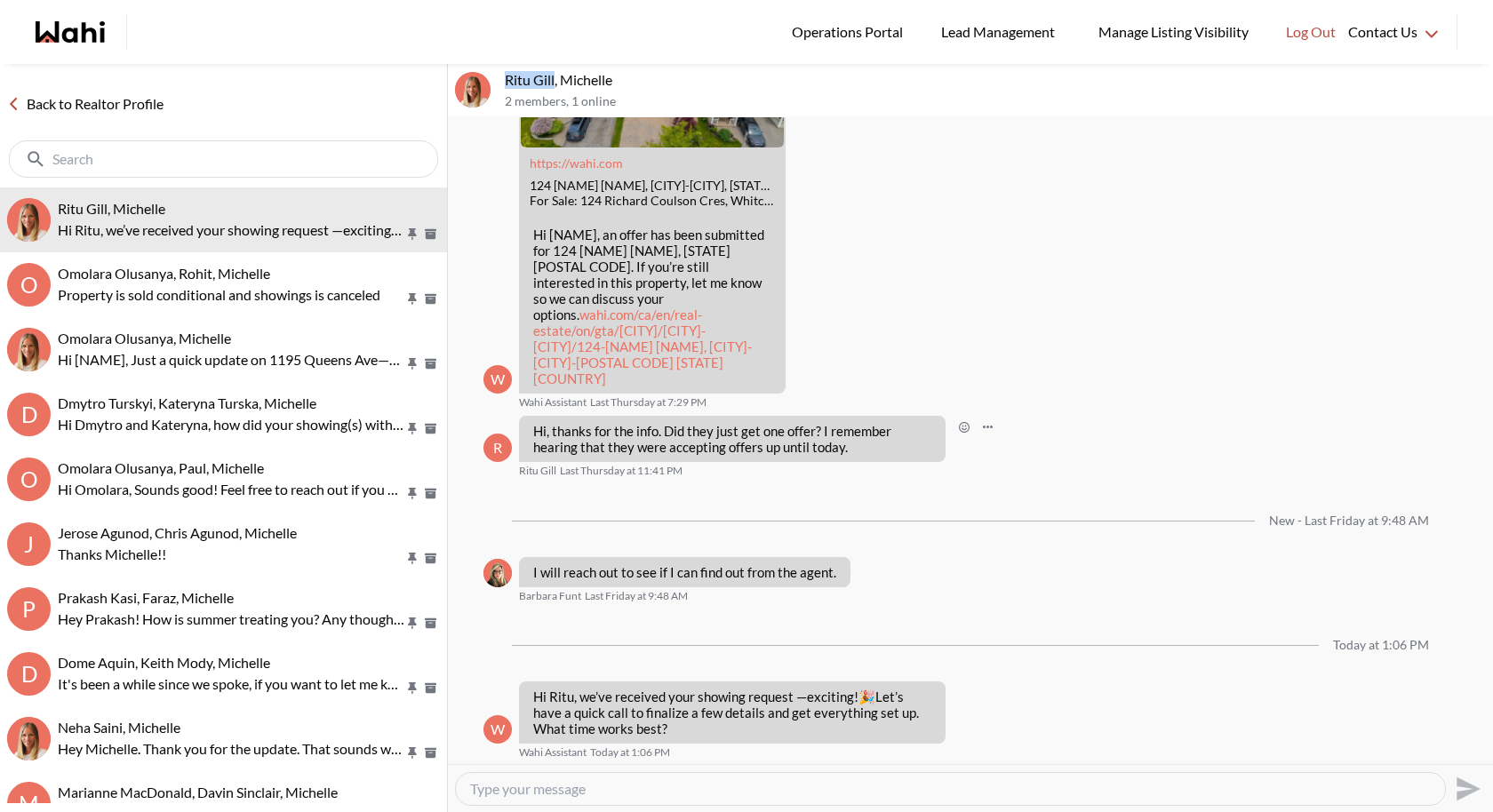 scroll, scrollTop: 2226, scrollLeft: 0, axis: vertical 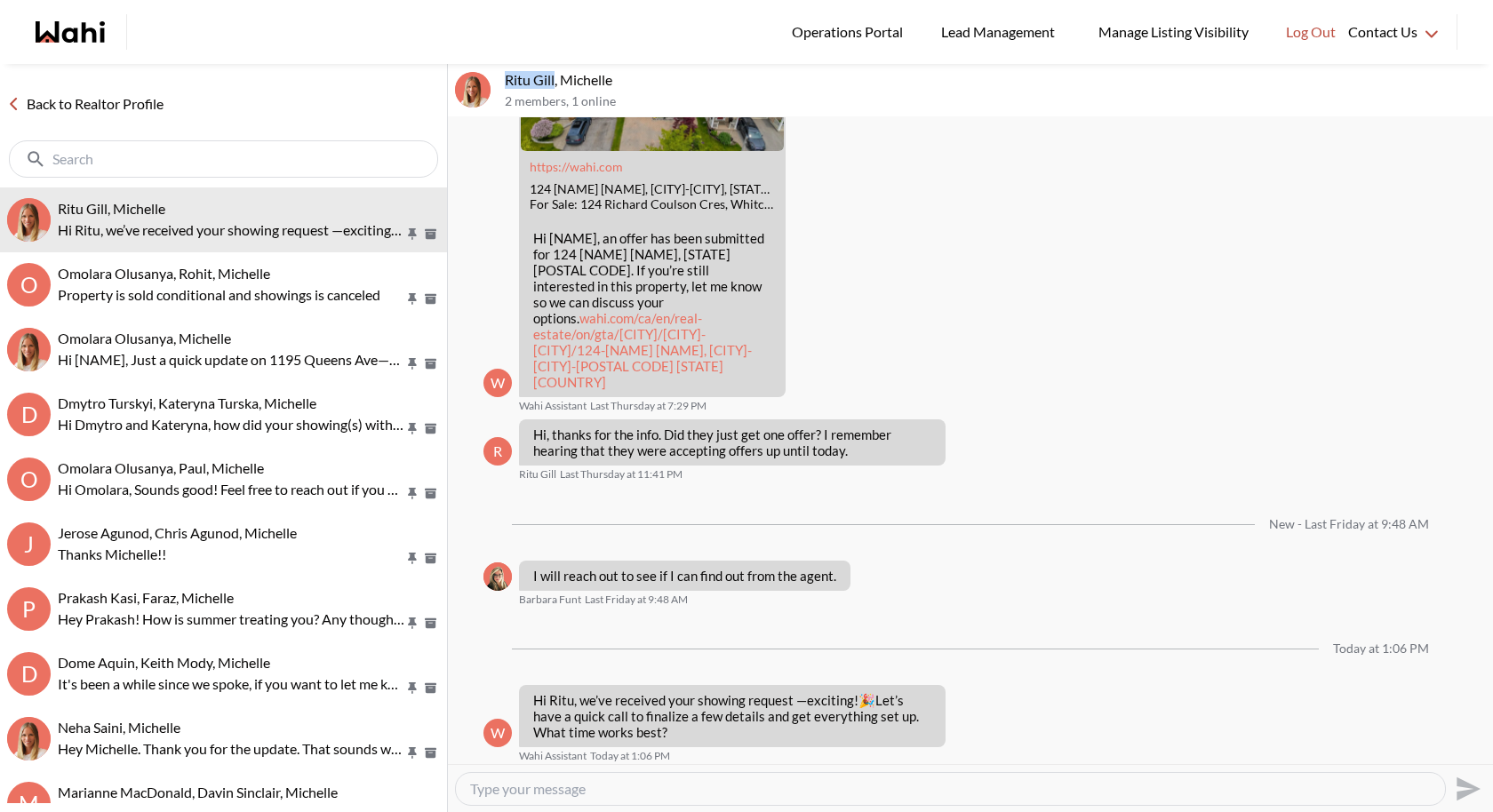 click at bounding box center (950, 789) 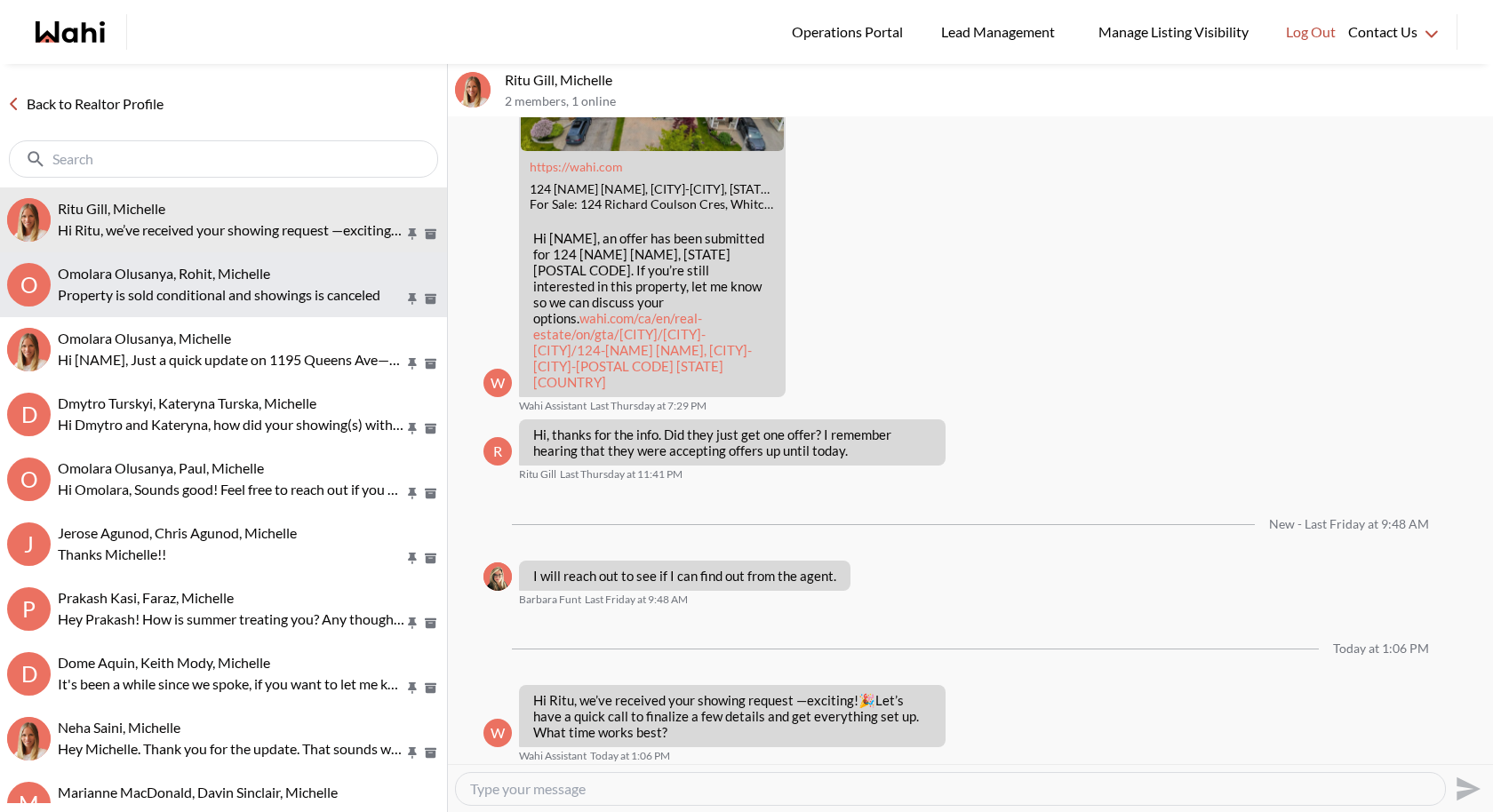 click on "Property is sold conditional and showings is canceled" at bounding box center [231, 295] 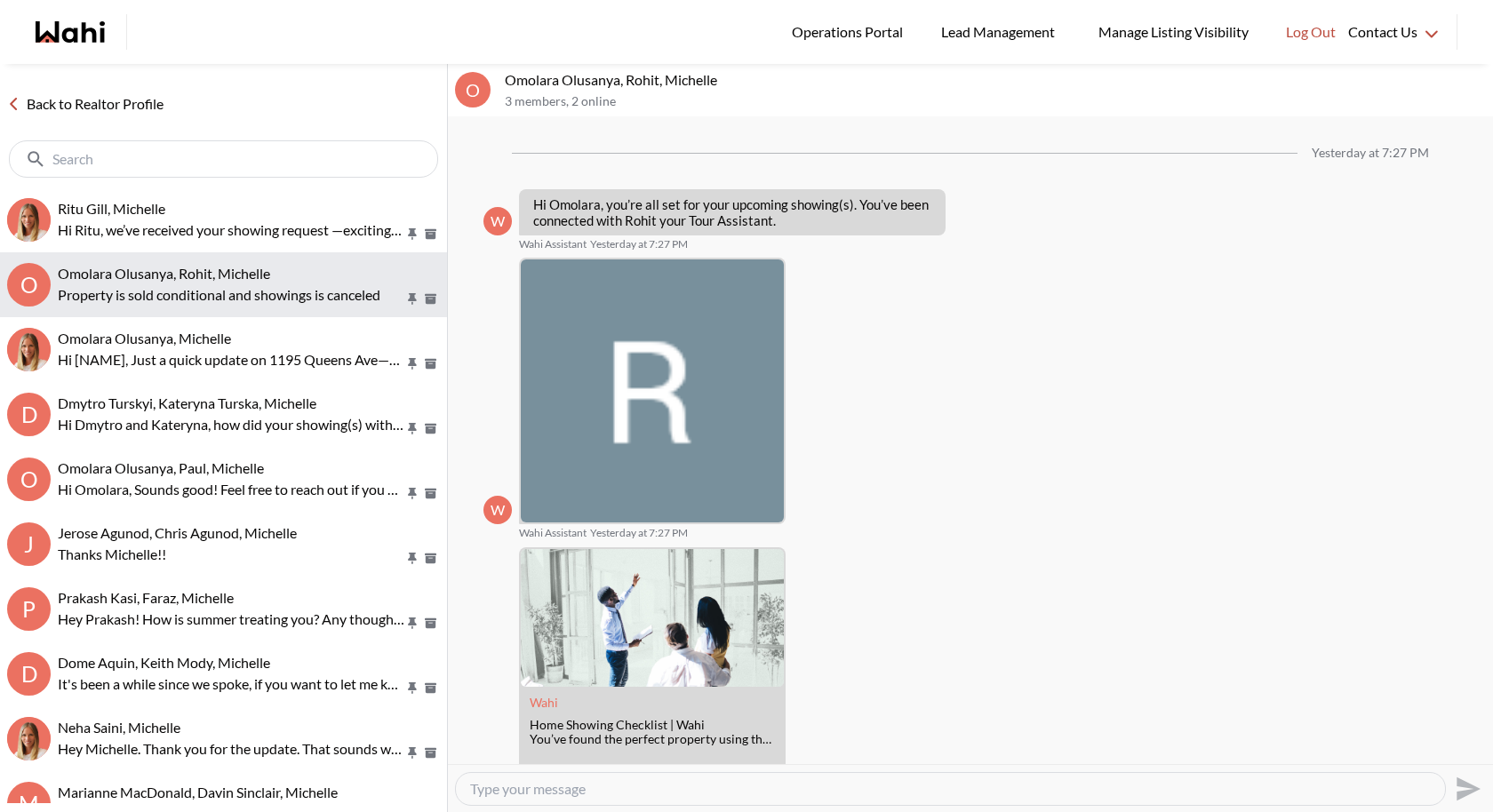 scroll, scrollTop: 782, scrollLeft: 0, axis: vertical 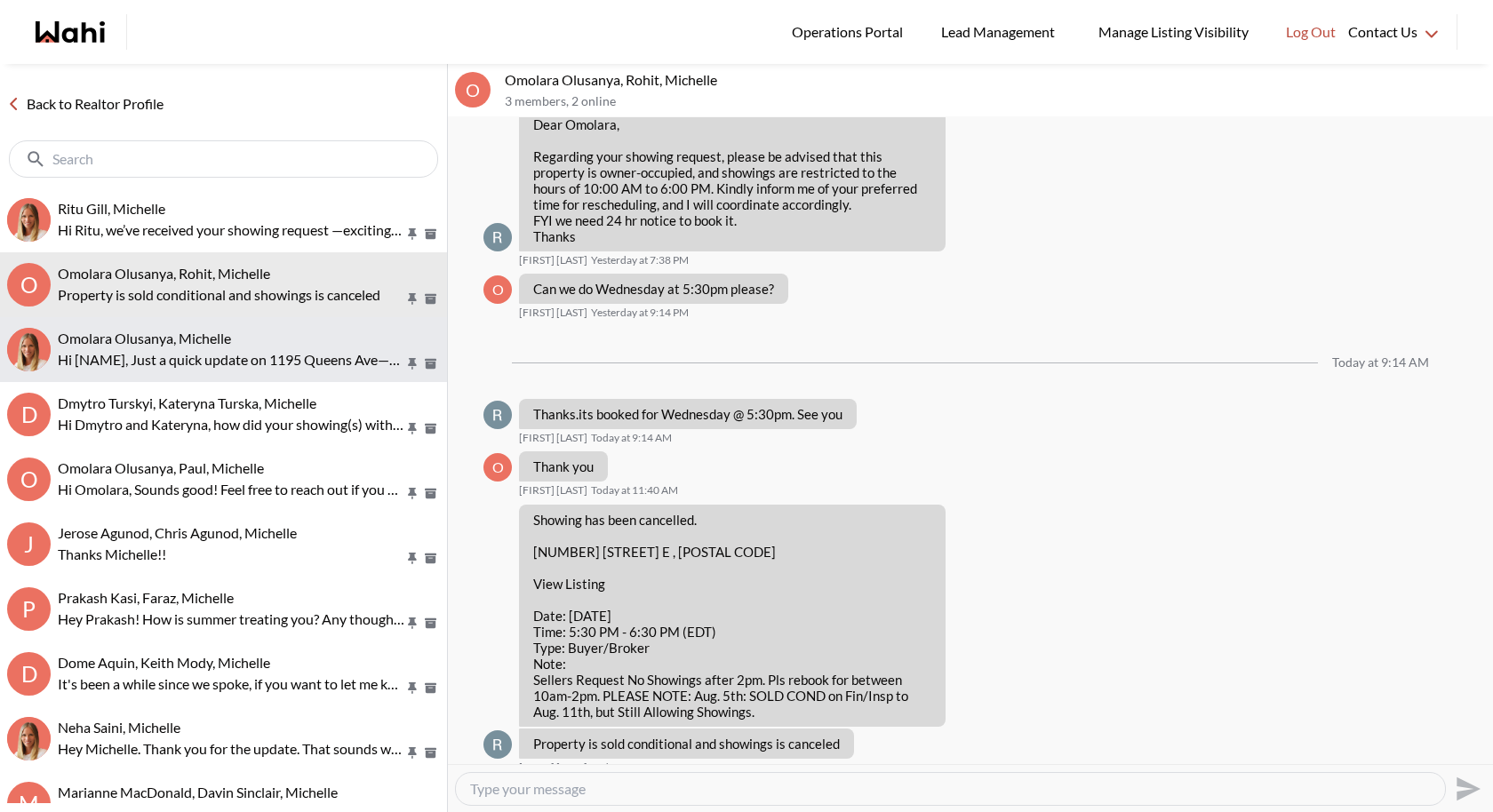 click on "Hi Omolara, Just a quick update on [NUMBER] [STREET]—three offers have already come in, and the sellers will likely choose one. That said, if none of them are accepted, we can definitely schedule a showing a bit later. Let me know if you have any questions!" at bounding box center [231, 360] 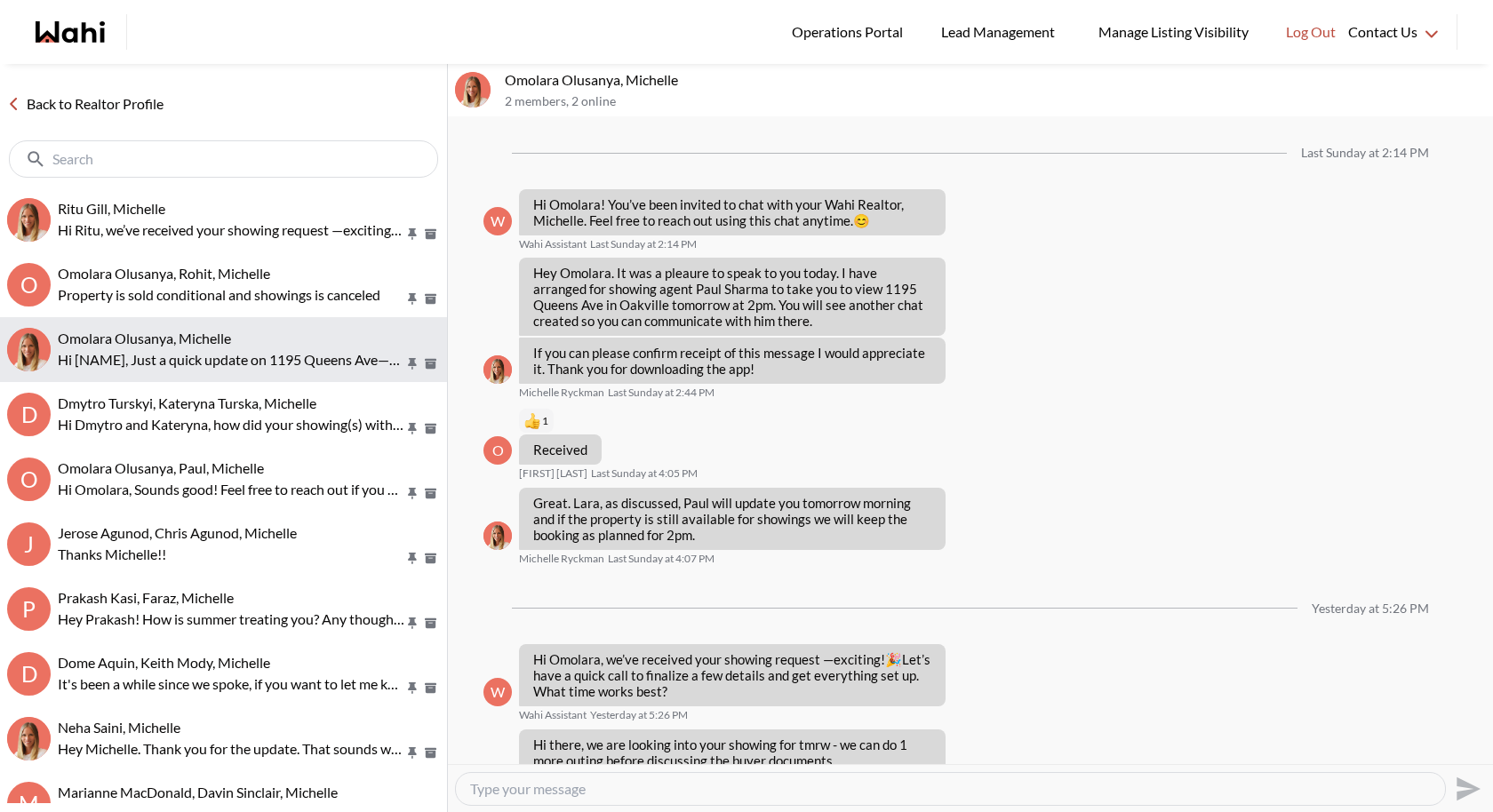 scroll, scrollTop: 237, scrollLeft: 0, axis: vertical 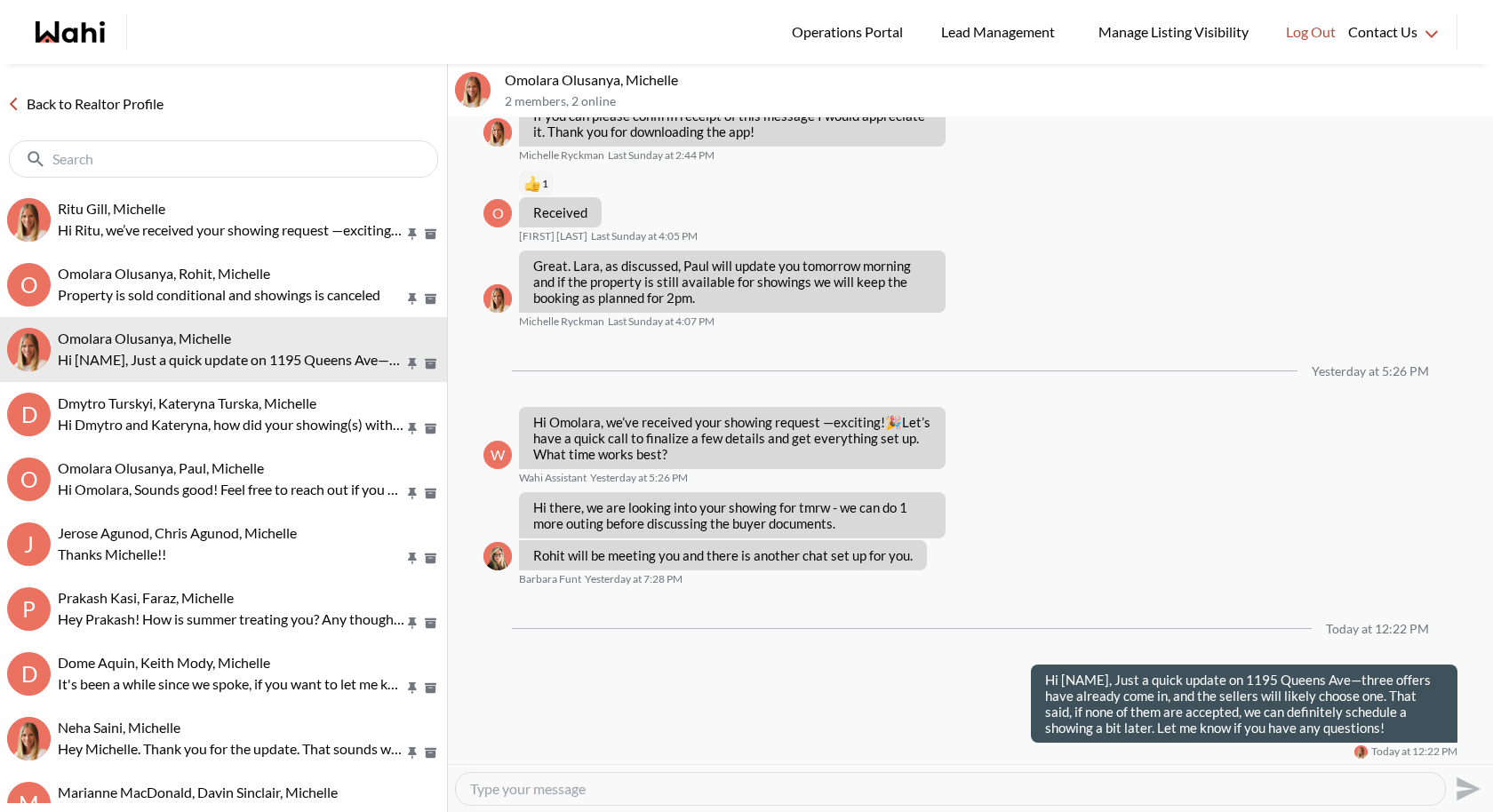 click at bounding box center (950, 789) 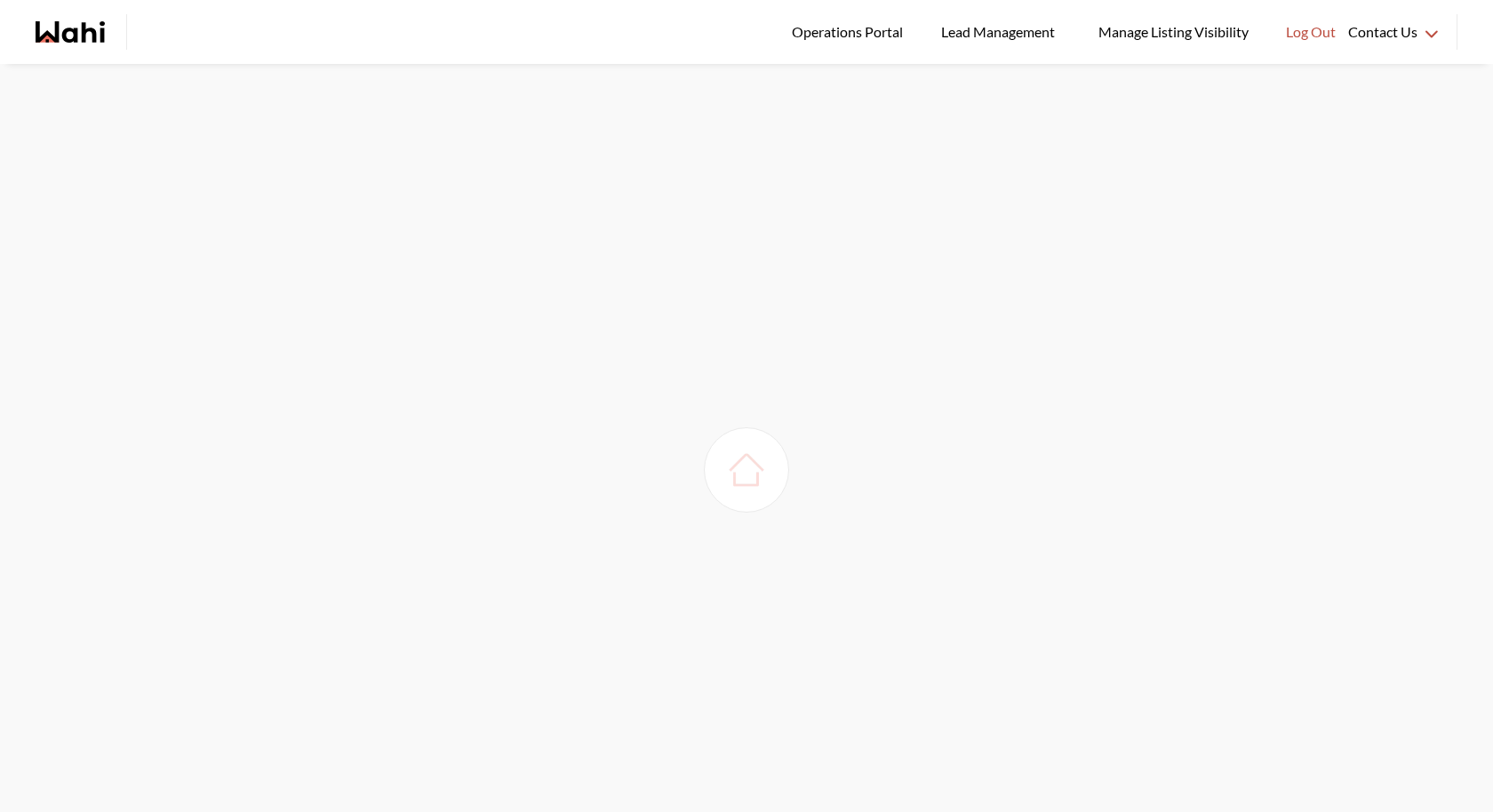 scroll, scrollTop: 0, scrollLeft: 0, axis: both 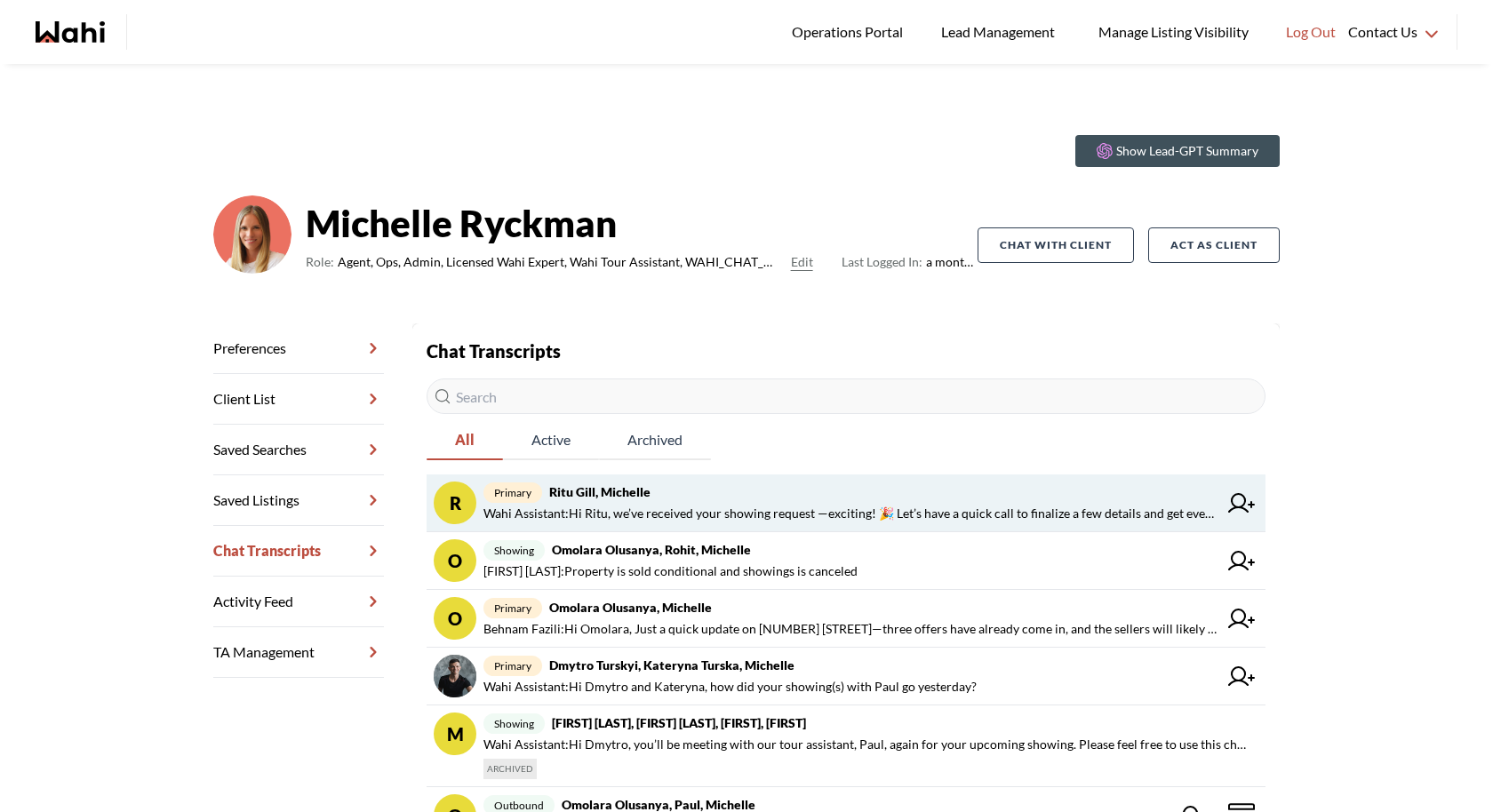 click on "Wahi Assistant : Hi Ritu, we’ve received your showing request —exciting! 🎉 Let’s have a quick call to finalize a few details and get everything set up. What time works best?" at bounding box center [850, 513] 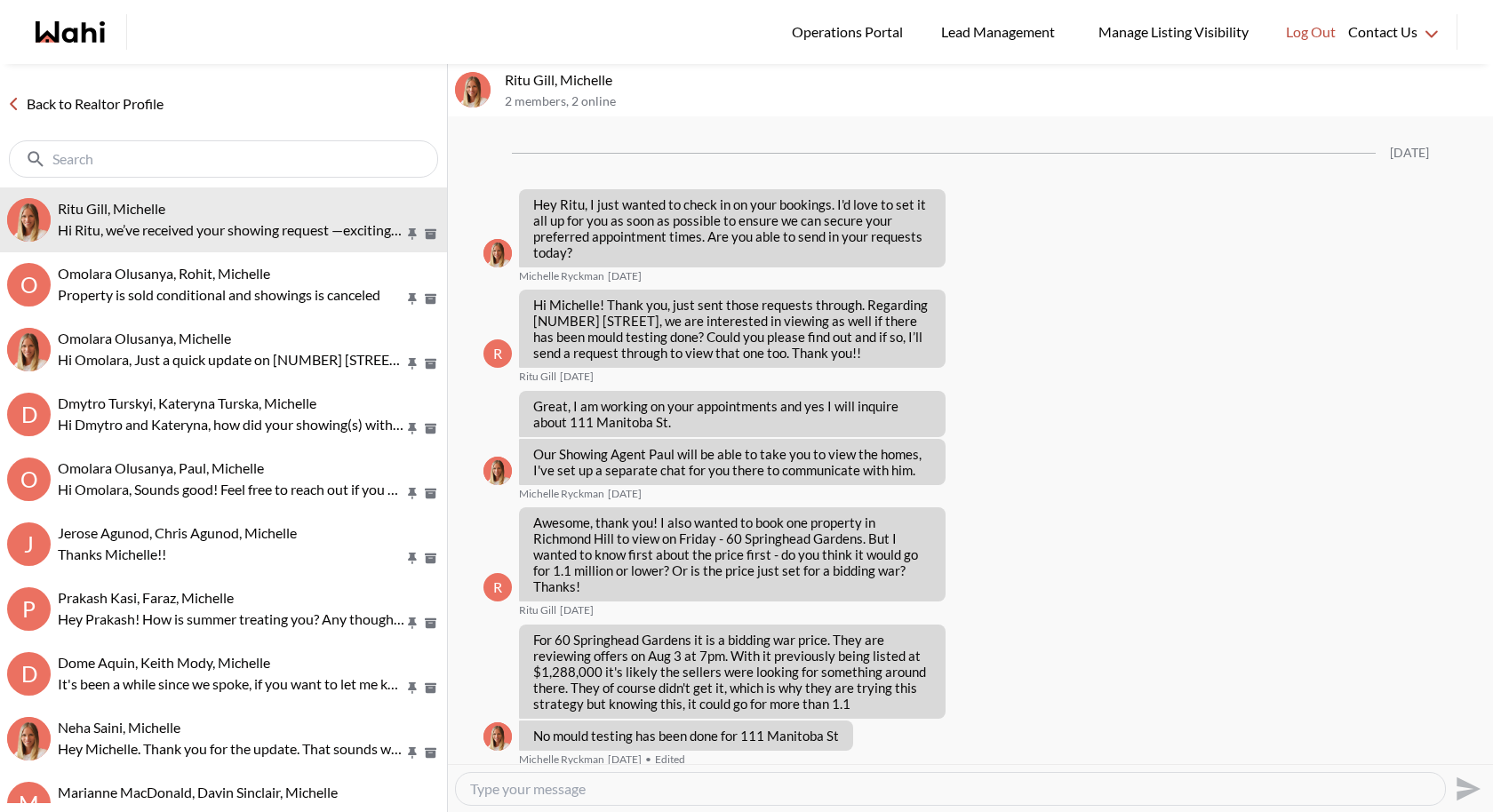 scroll, scrollTop: 2230, scrollLeft: 0, axis: vertical 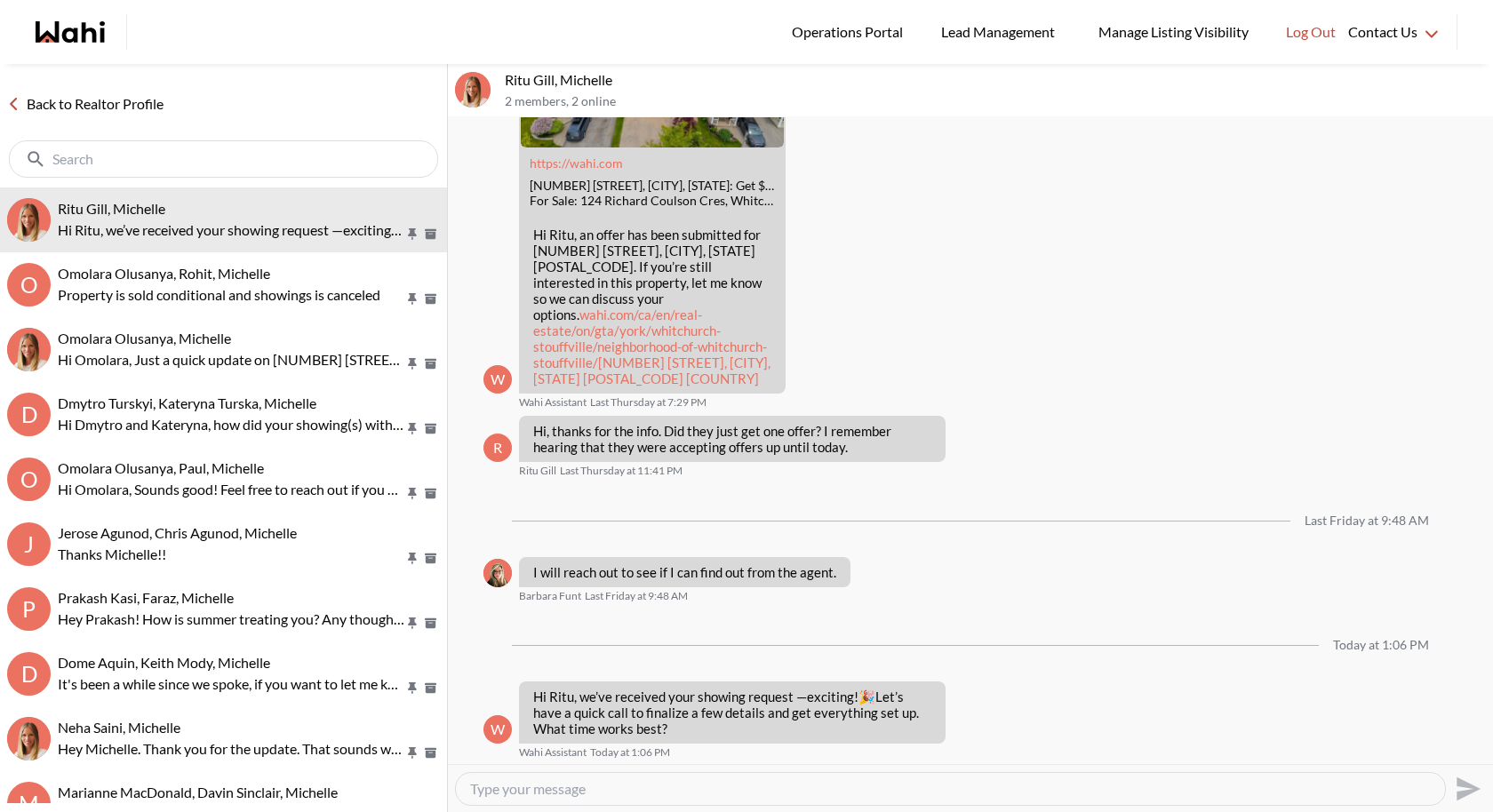 click at bounding box center (950, 789) 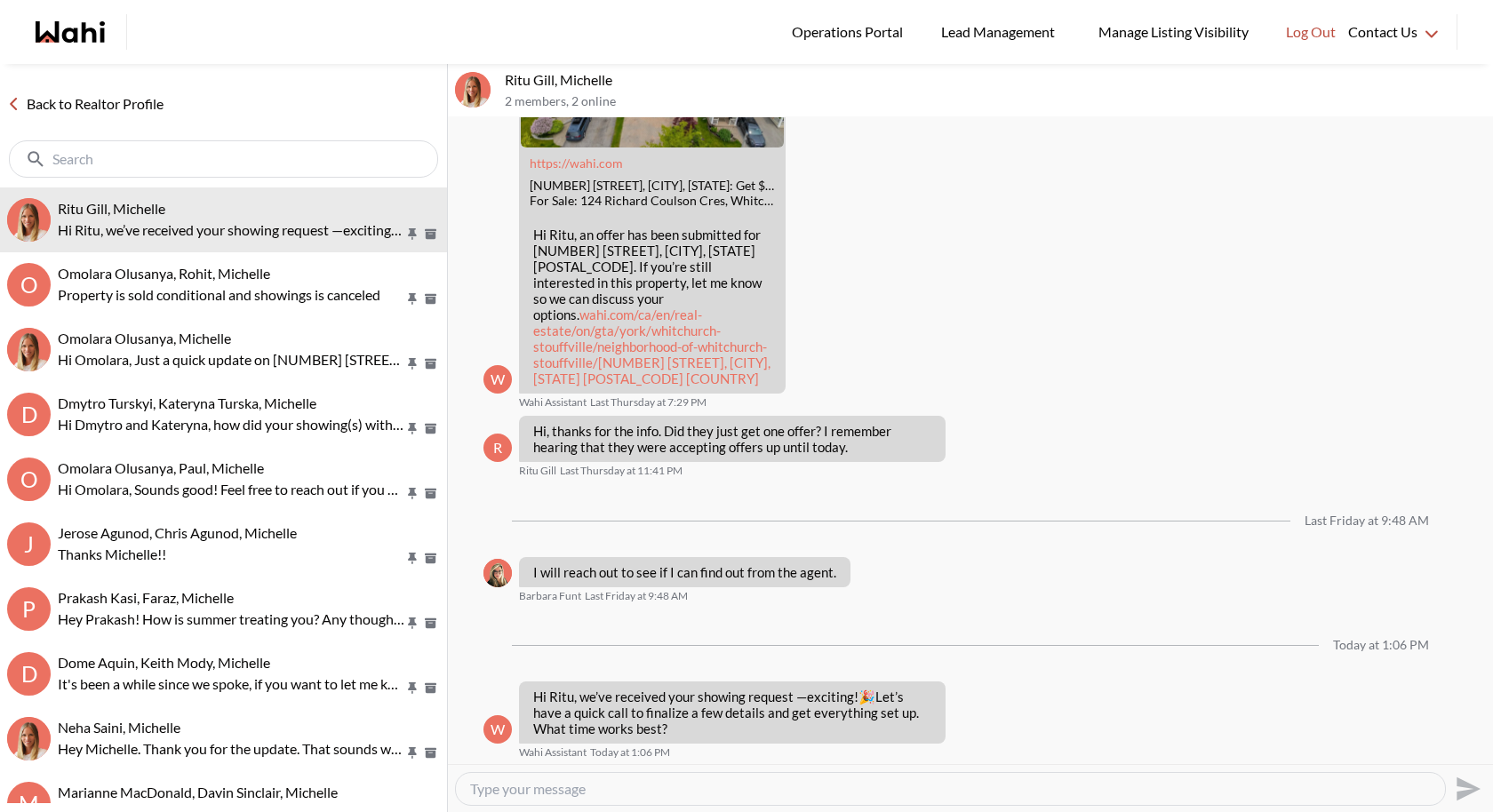 paste on "Hi Ritu, no need for a call. We will assign a showing agent, and you will receive another chat shortly." 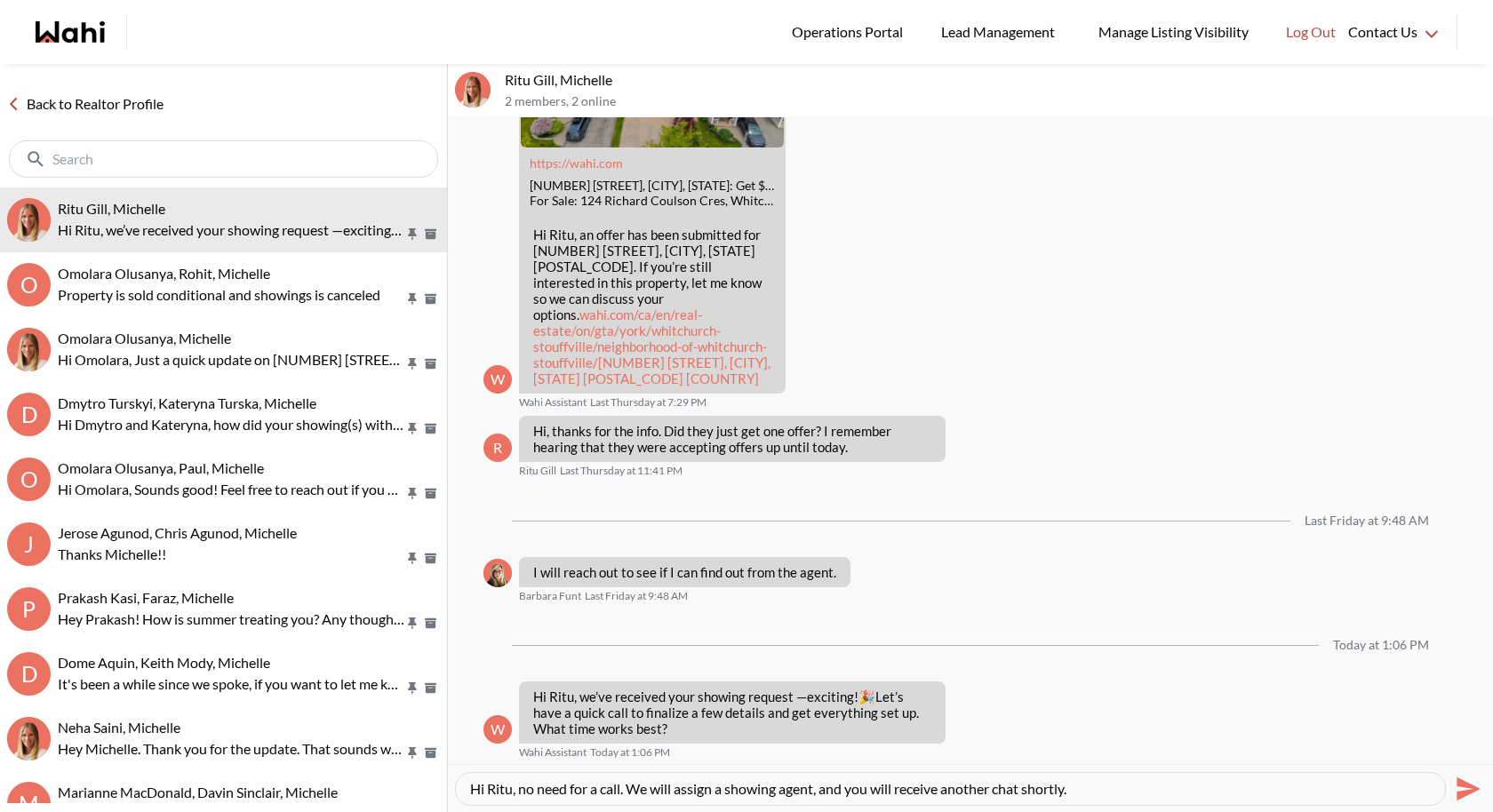 click on "Send" at bounding box center (1465, 788) 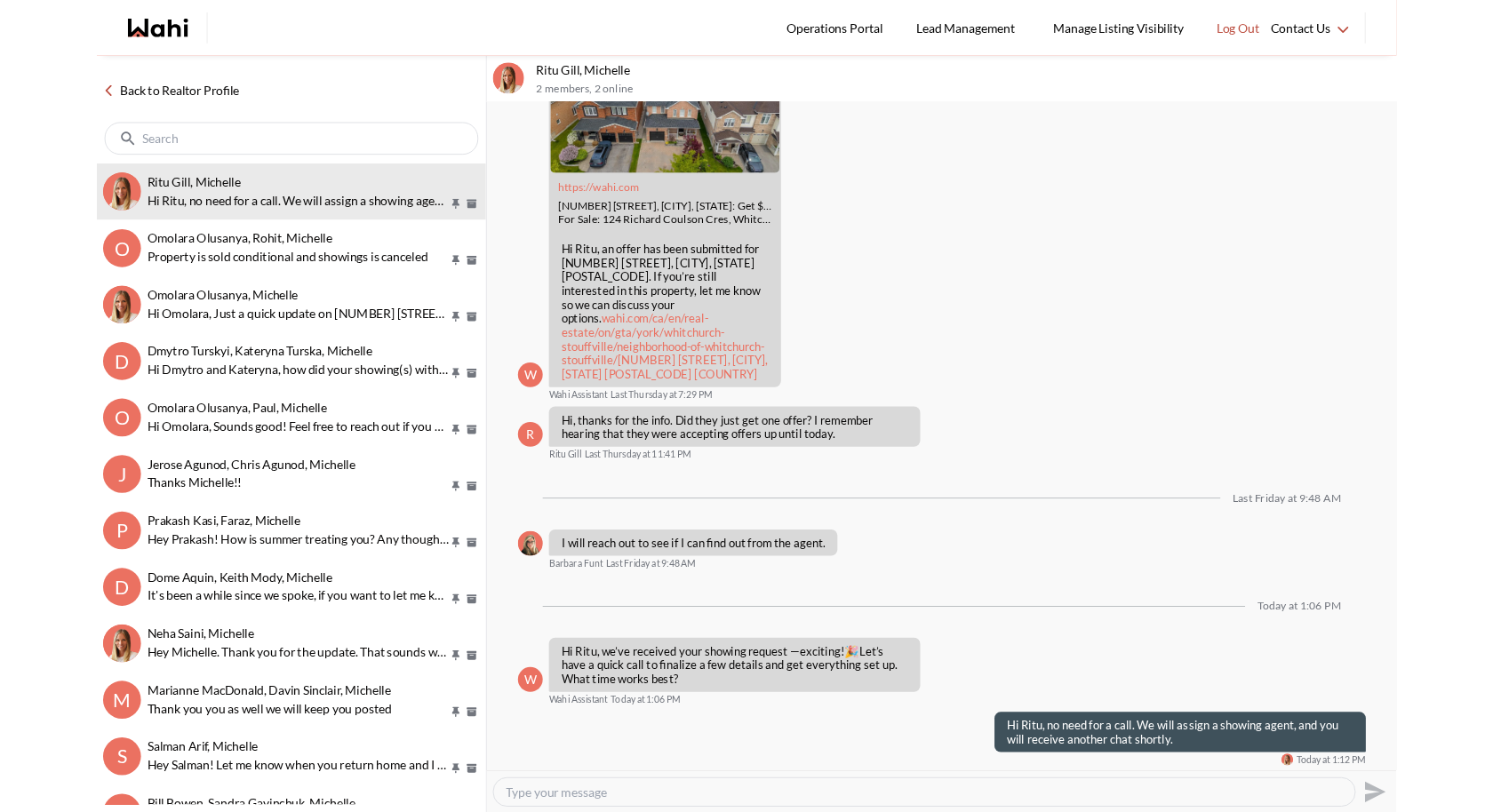 scroll, scrollTop: 2297, scrollLeft: 0, axis: vertical 